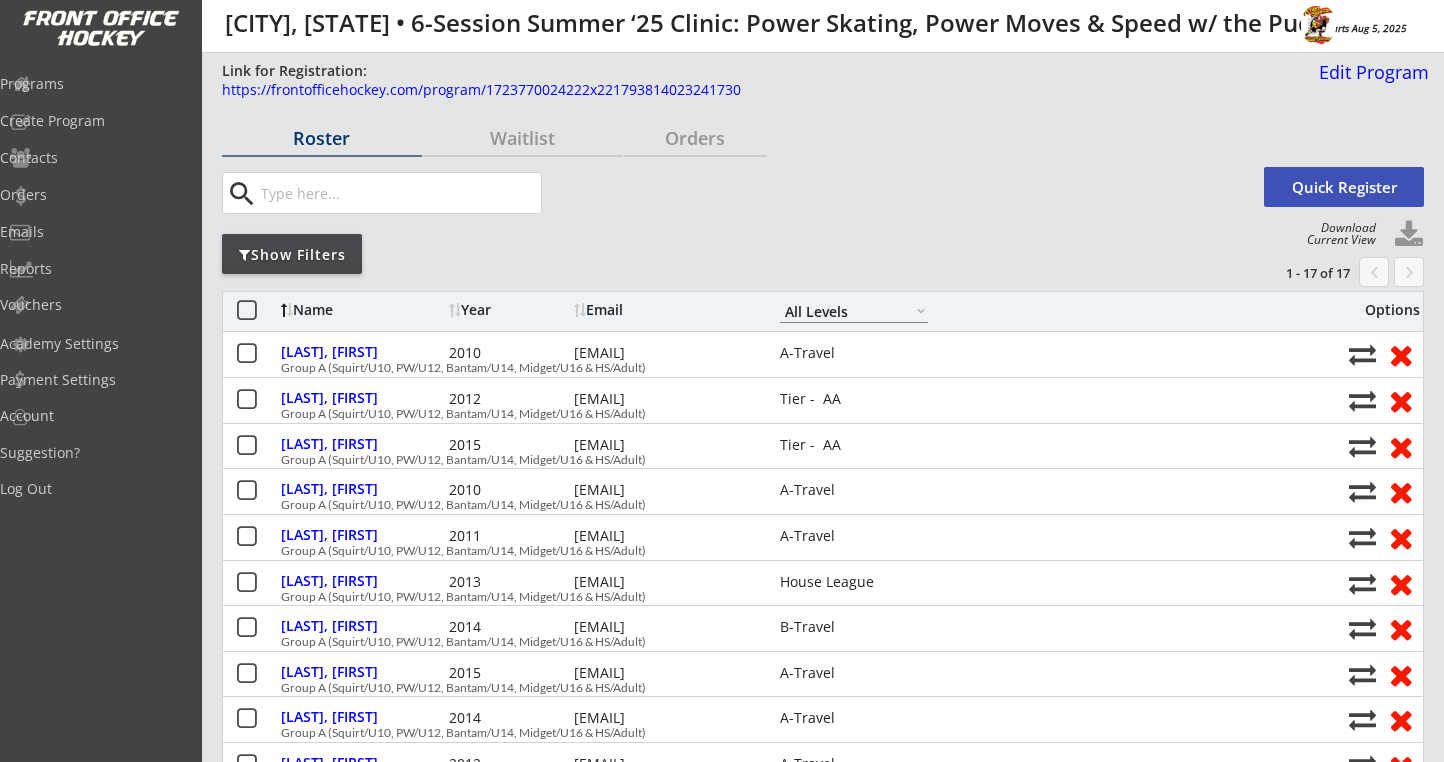 select on ""All Levels"" 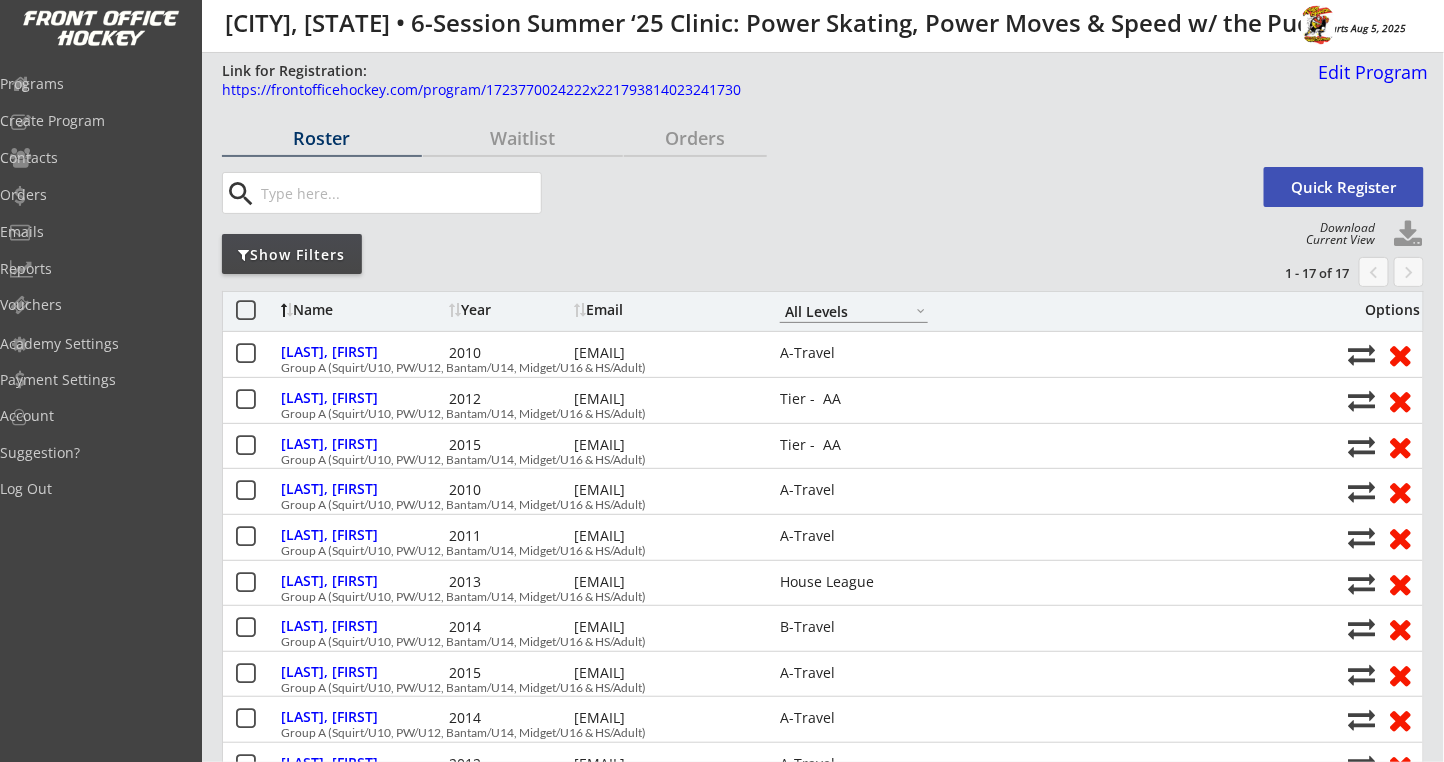 scroll, scrollTop: 0, scrollLeft: 0, axis: both 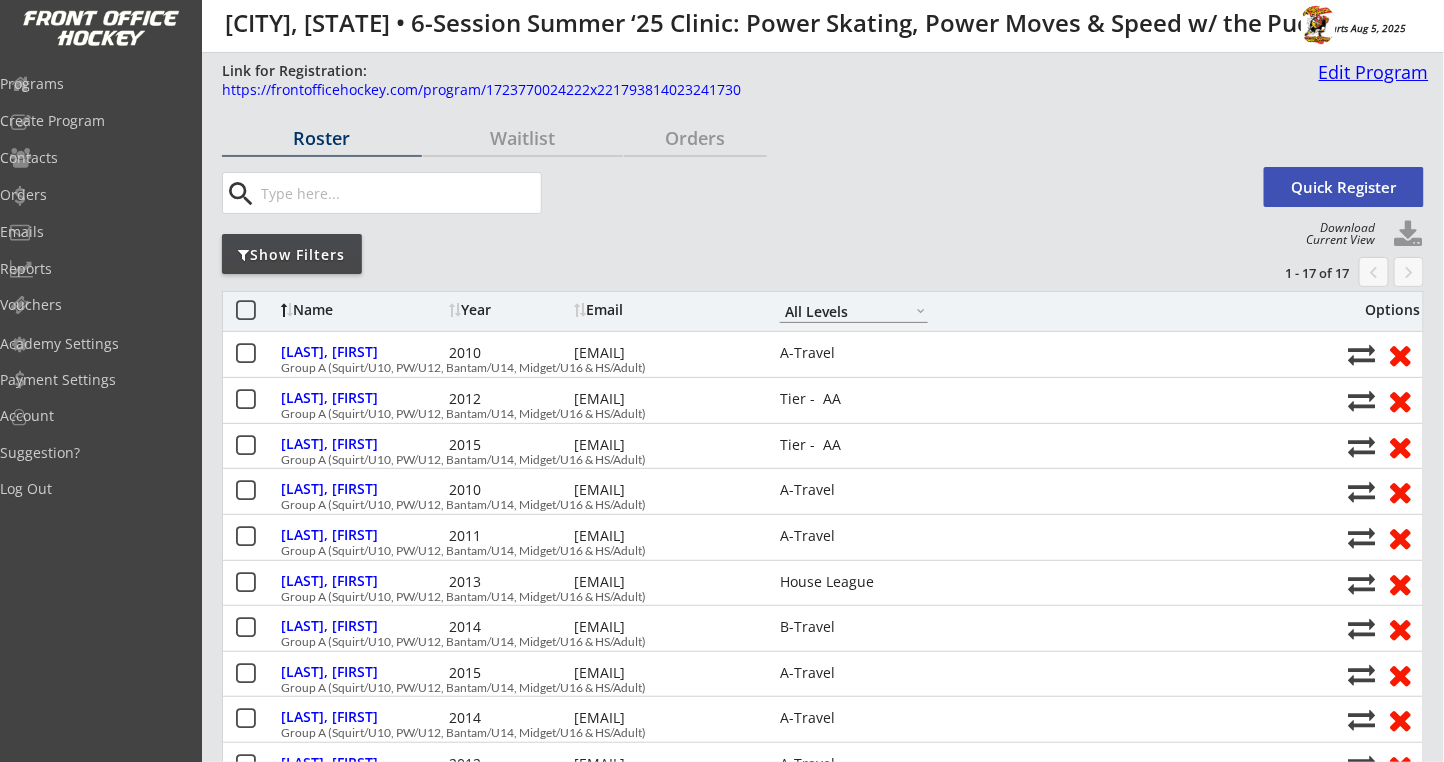 click on "Edit Program" at bounding box center (1370, 72) 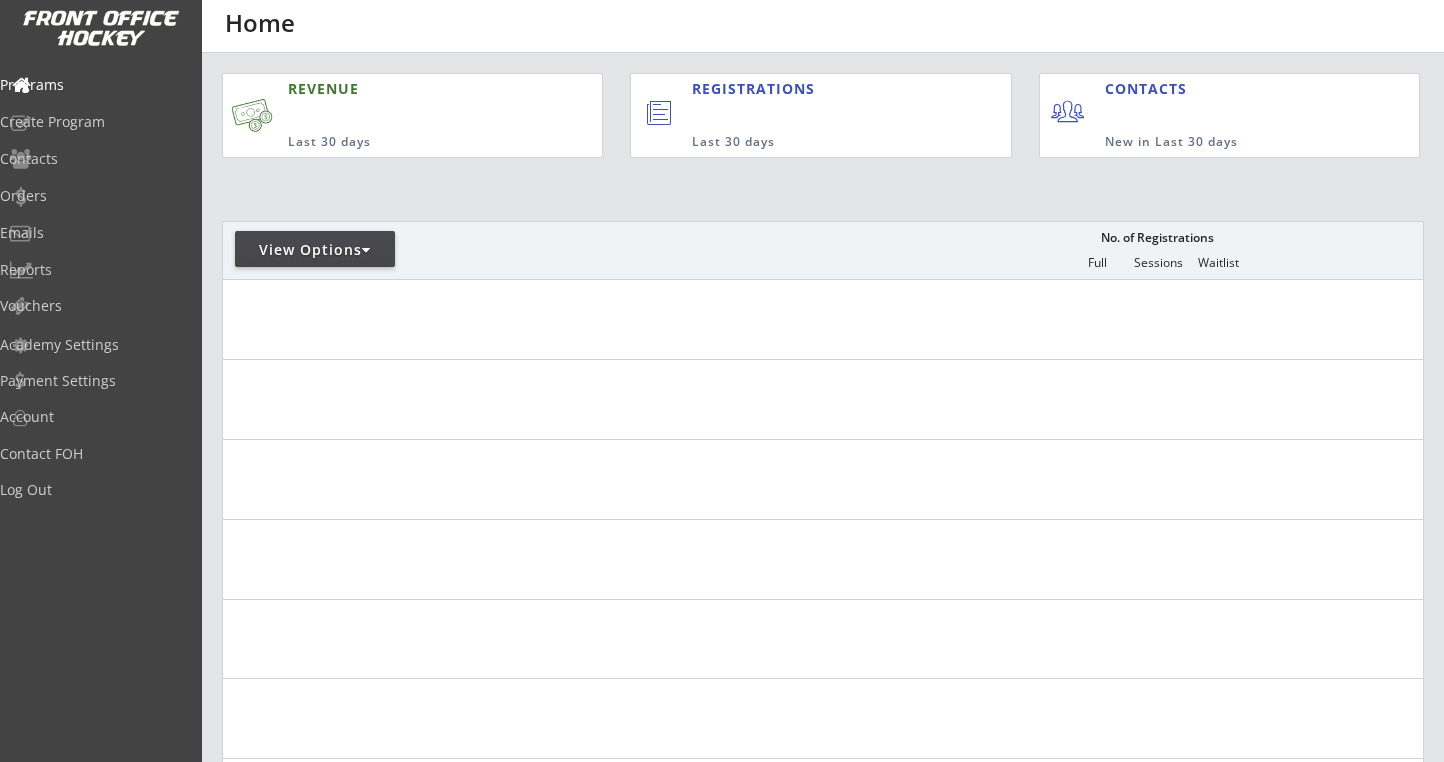 scroll, scrollTop: 0, scrollLeft: 0, axis: both 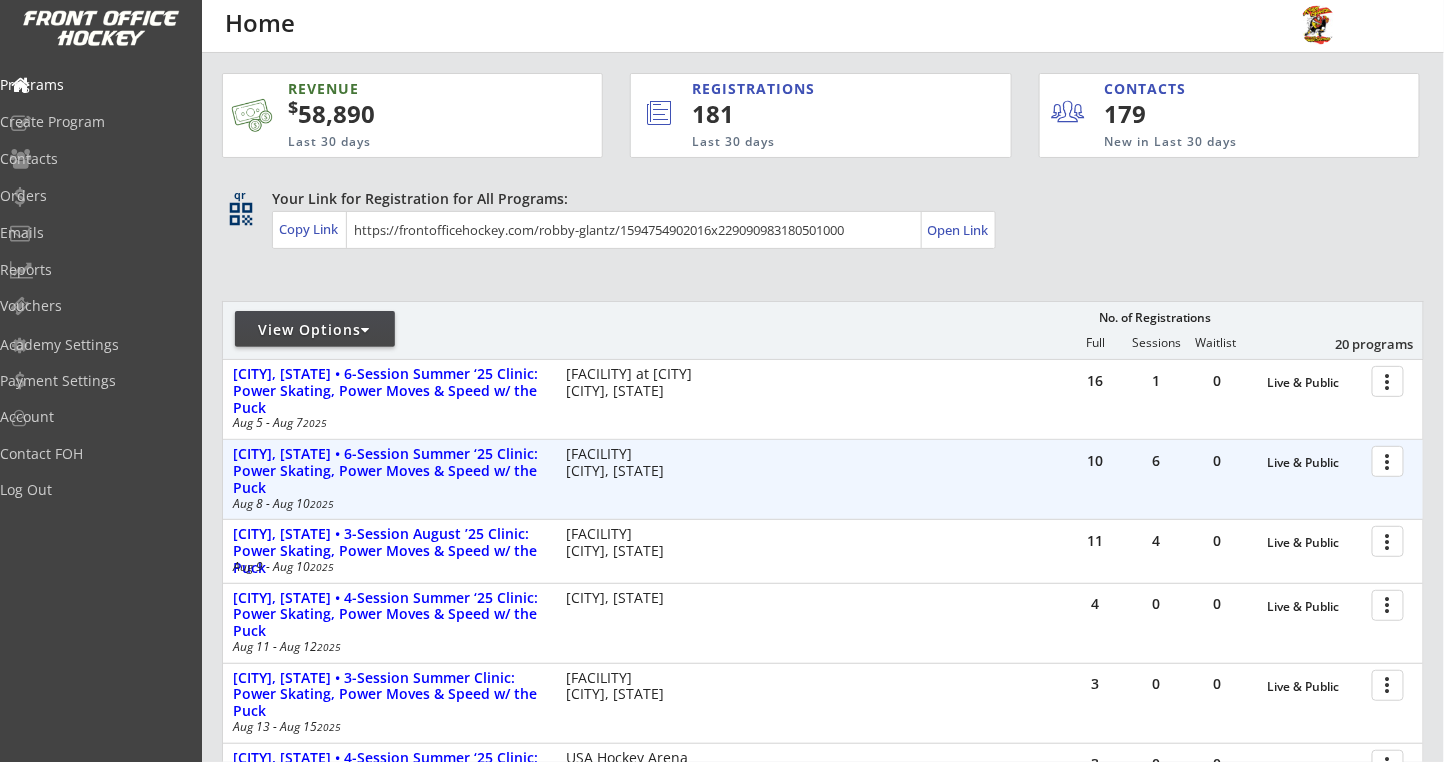 click at bounding box center [1391, 460] 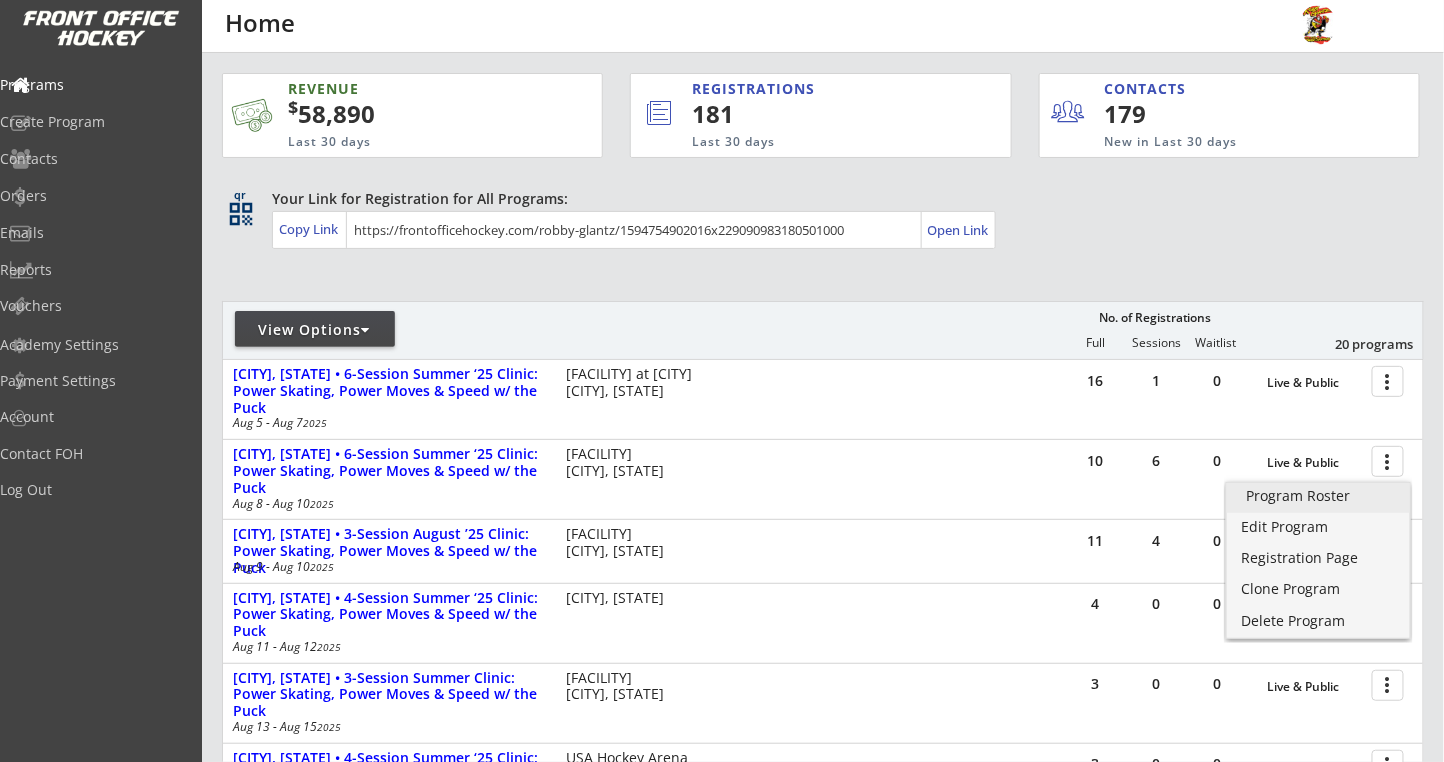 click on "Program Roster" at bounding box center [1318, 496] 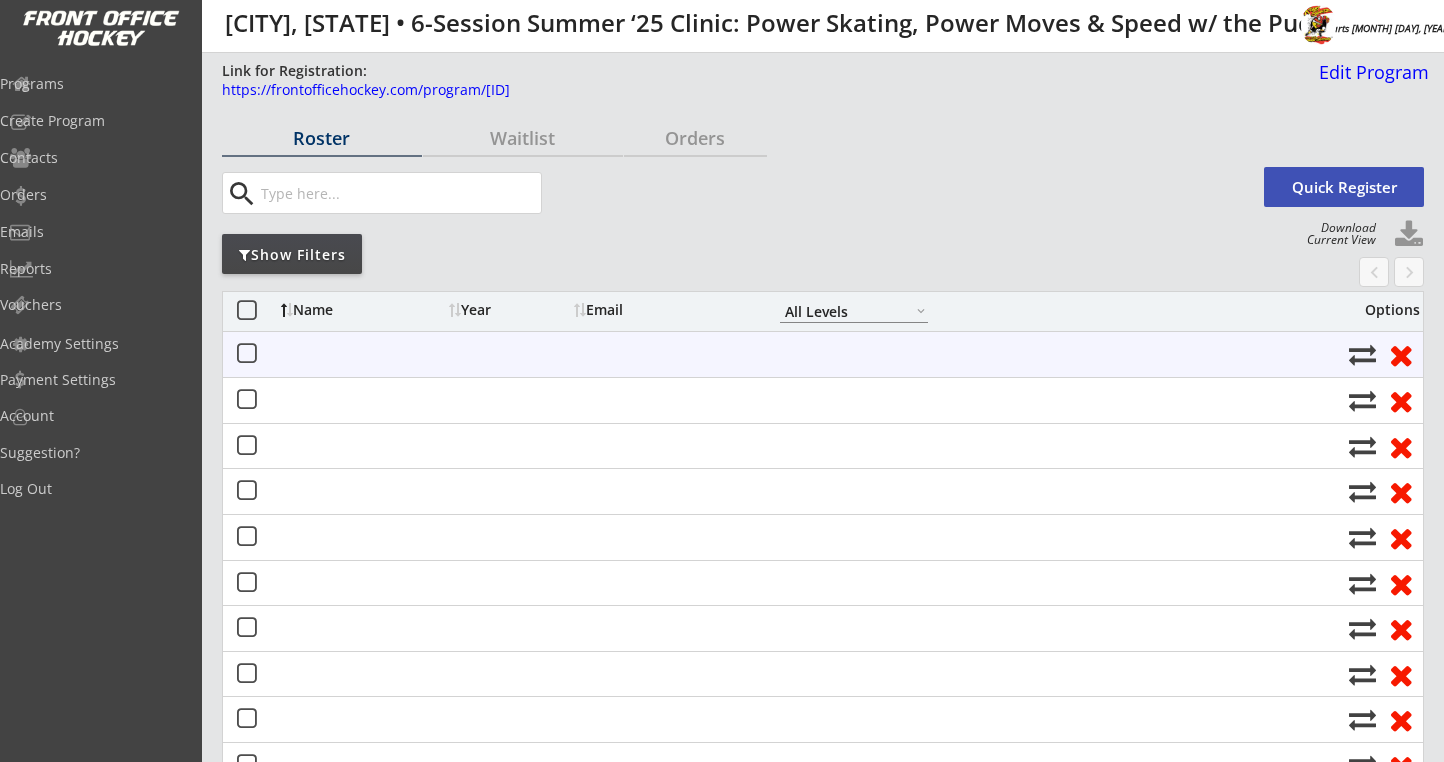 select on ""All Levels"" 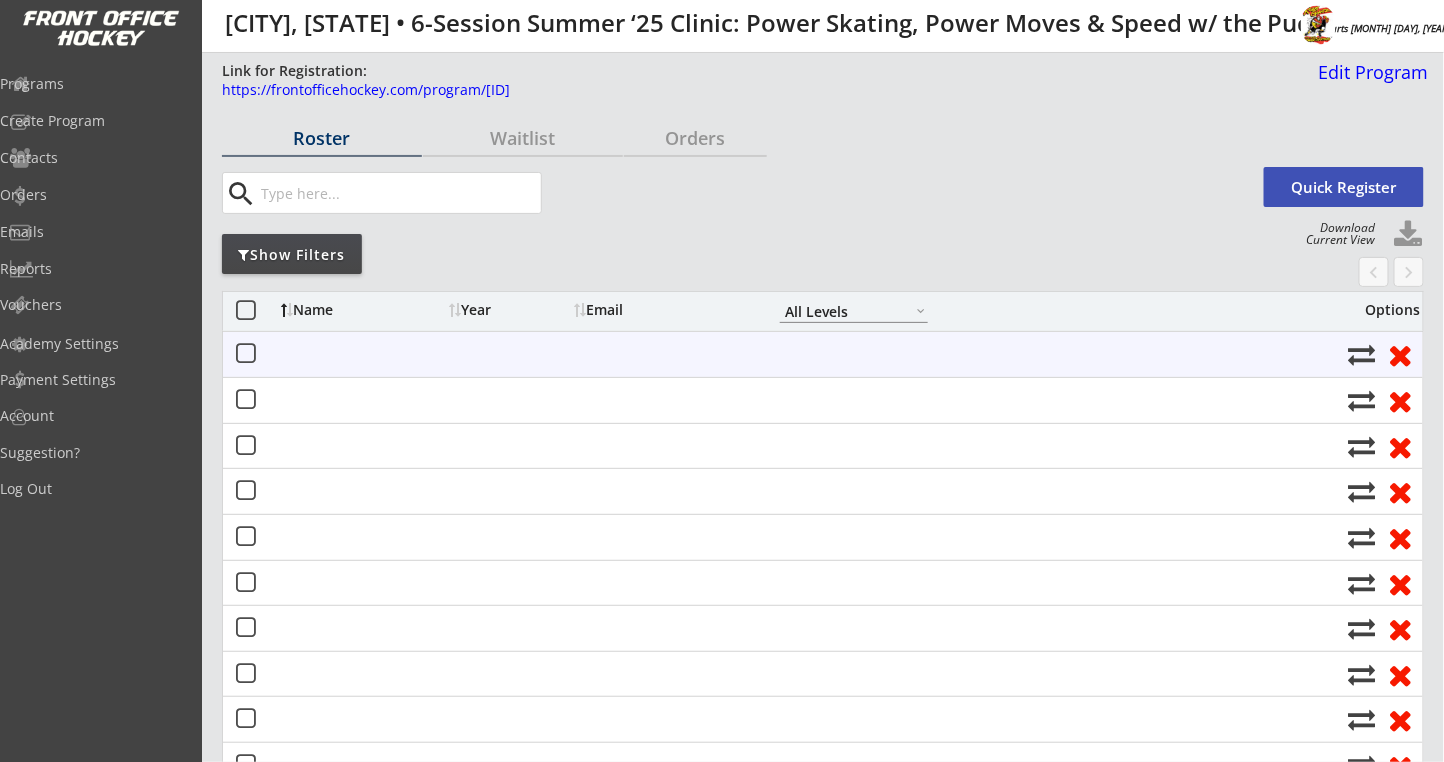 scroll, scrollTop: 0, scrollLeft: 0, axis: both 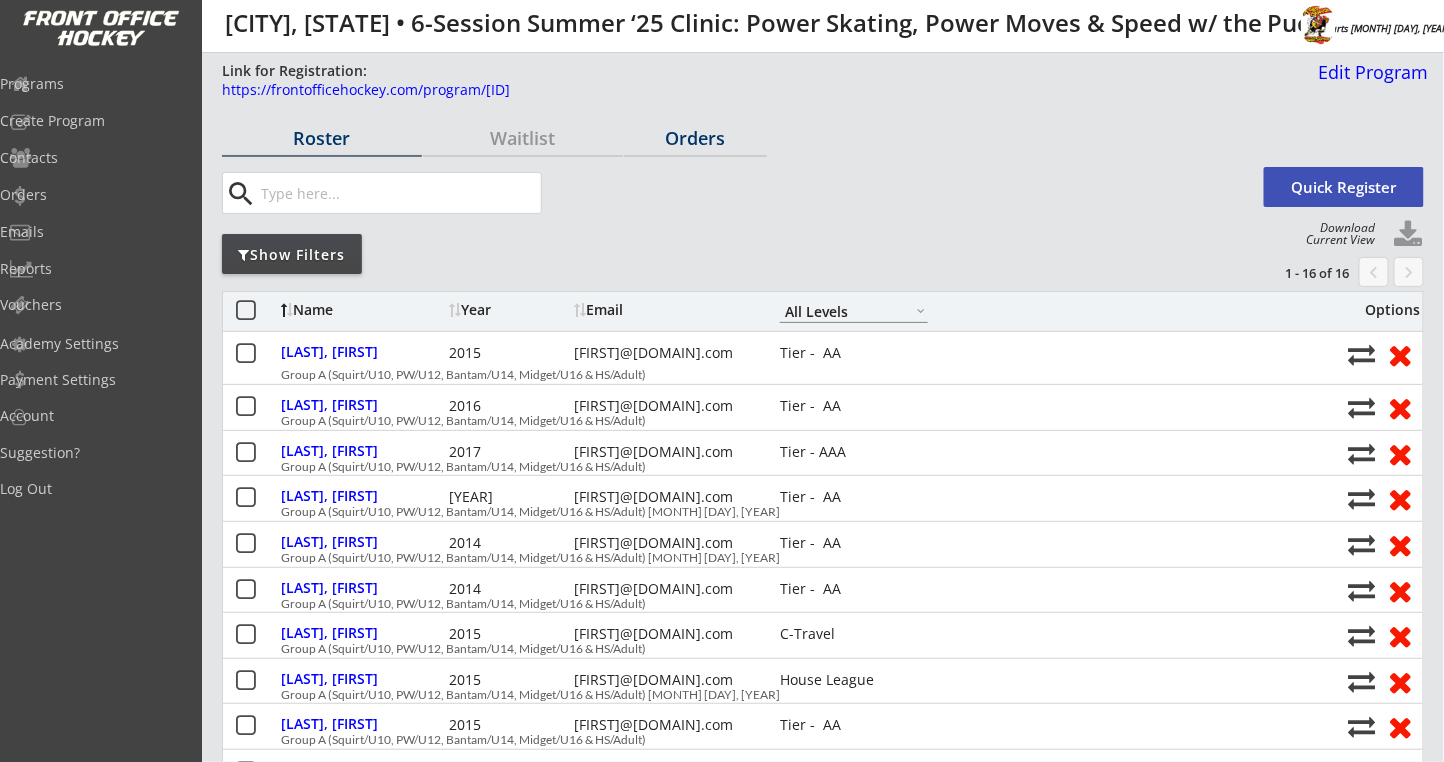 click on "Orders" at bounding box center (695, 138) 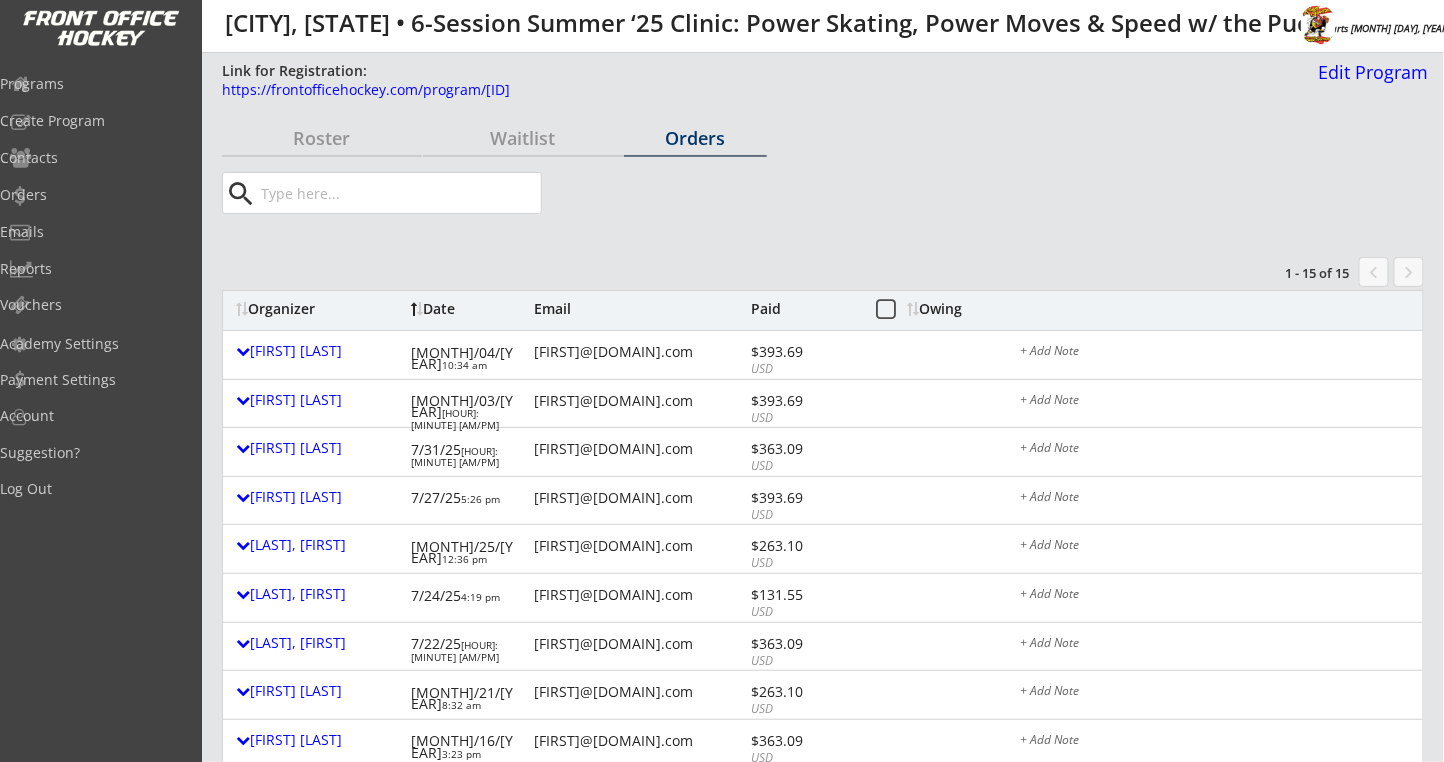 click on "Owing" at bounding box center (946, 309) 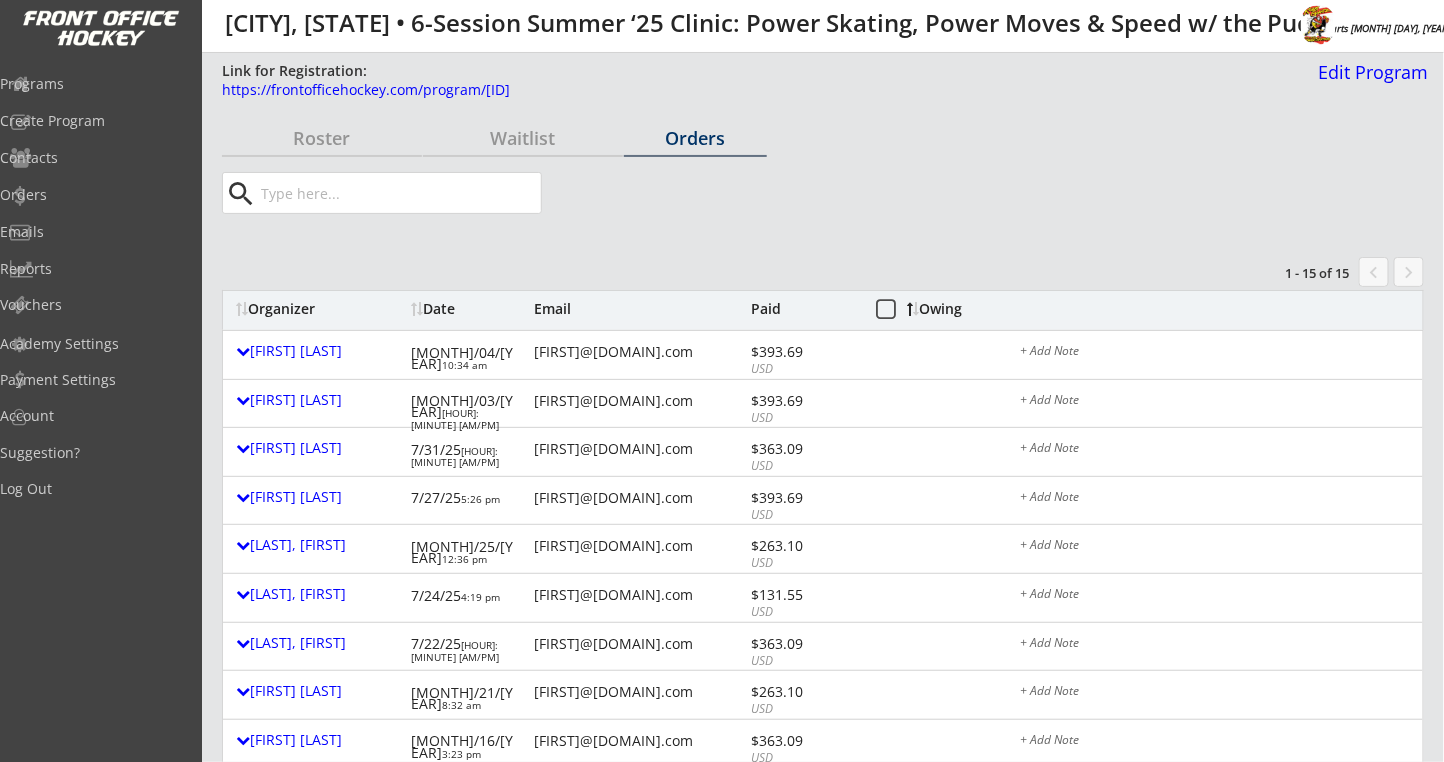 click on "Owing" at bounding box center [946, 309] 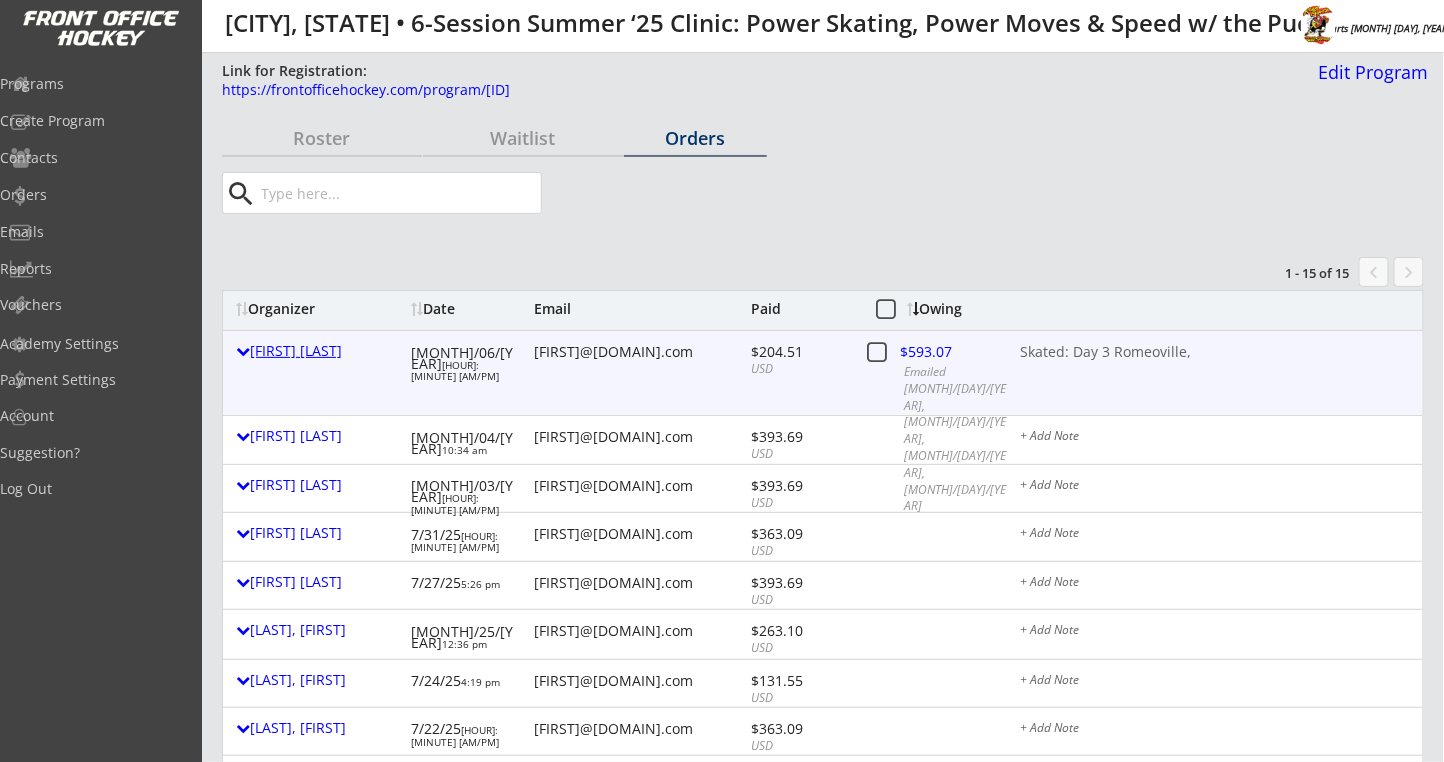 click on "Mark Serlo" at bounding box center [318, 351] 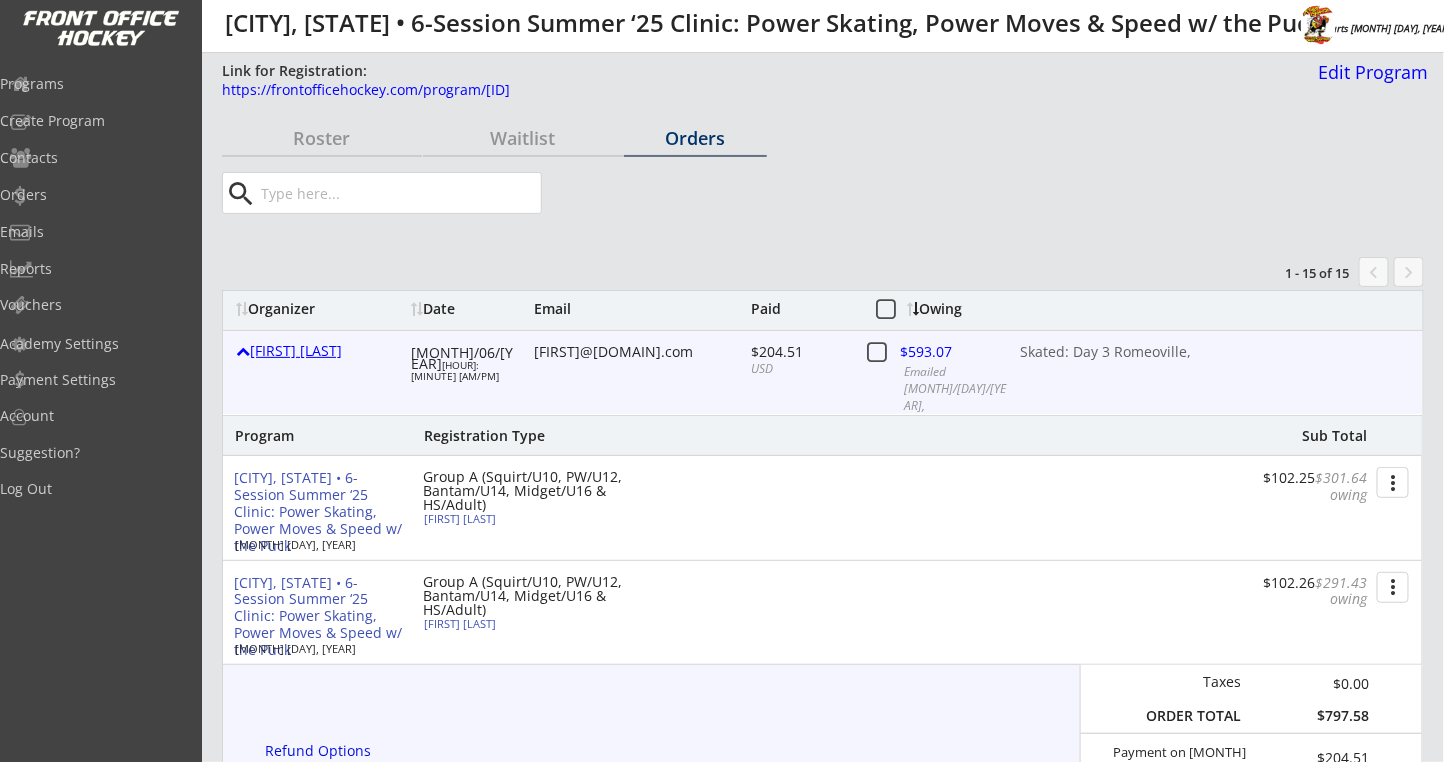 click on "Mark Serlo" at bounding box center (318, 351) 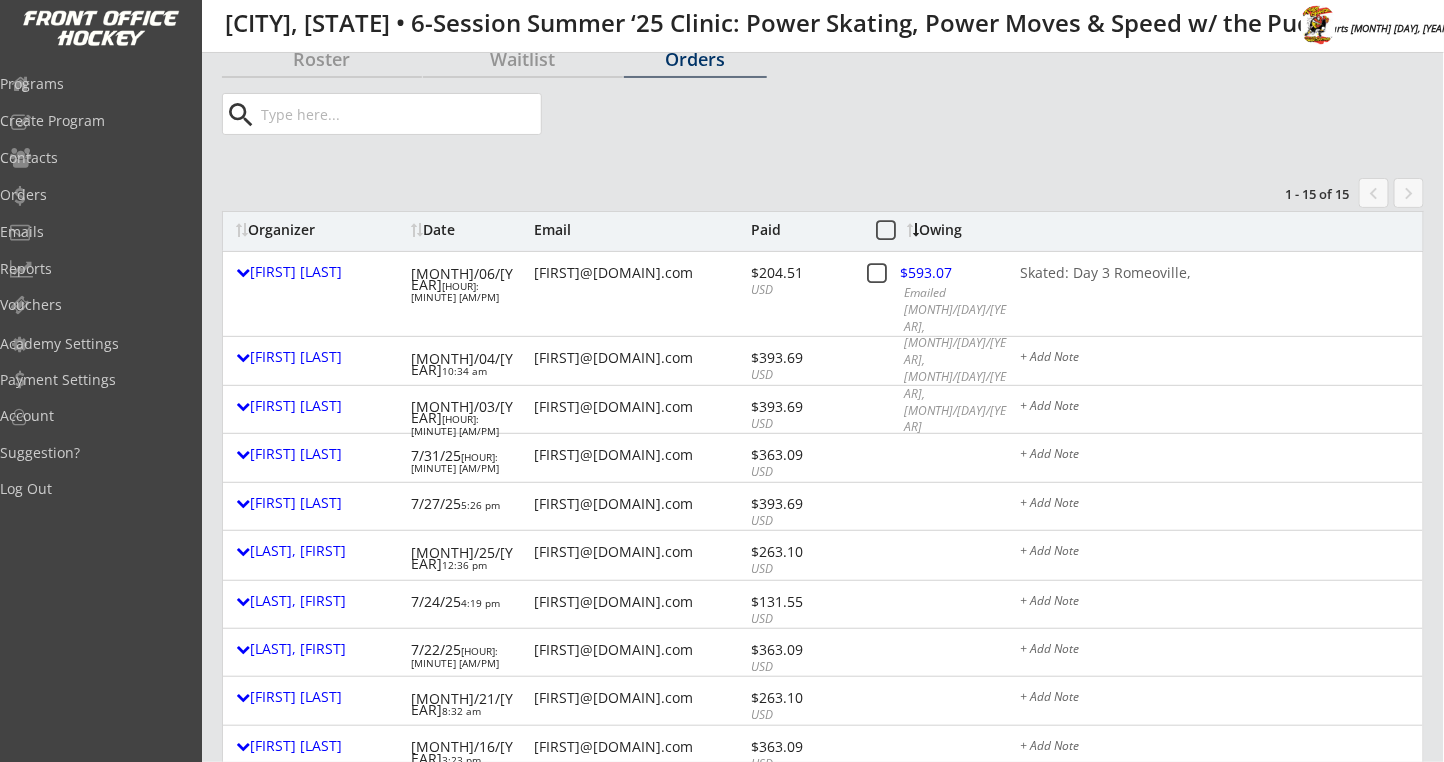 scroll, scrollTop: 133, scrollLeft: 0, axis: vertical 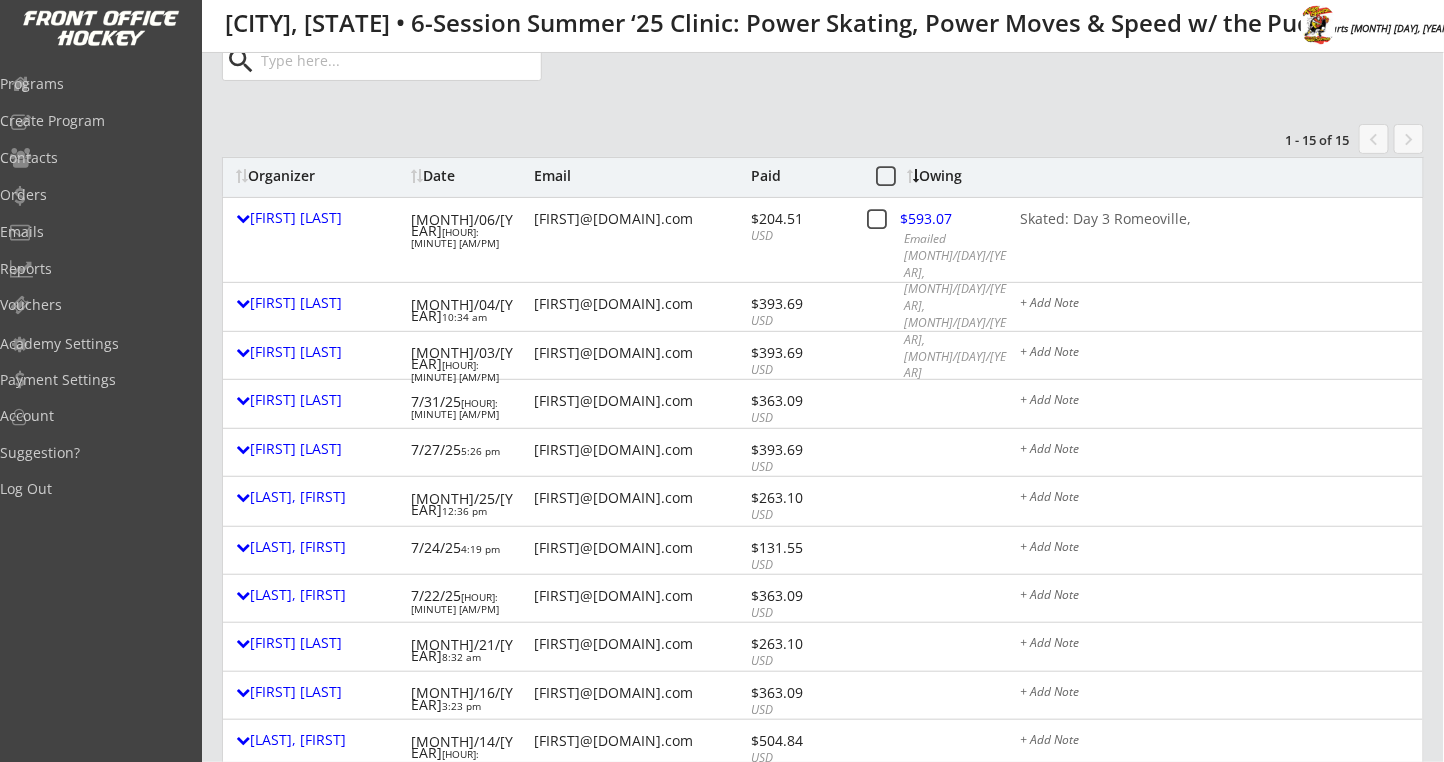 click on "Organizer" at bounding box center (318, 176) 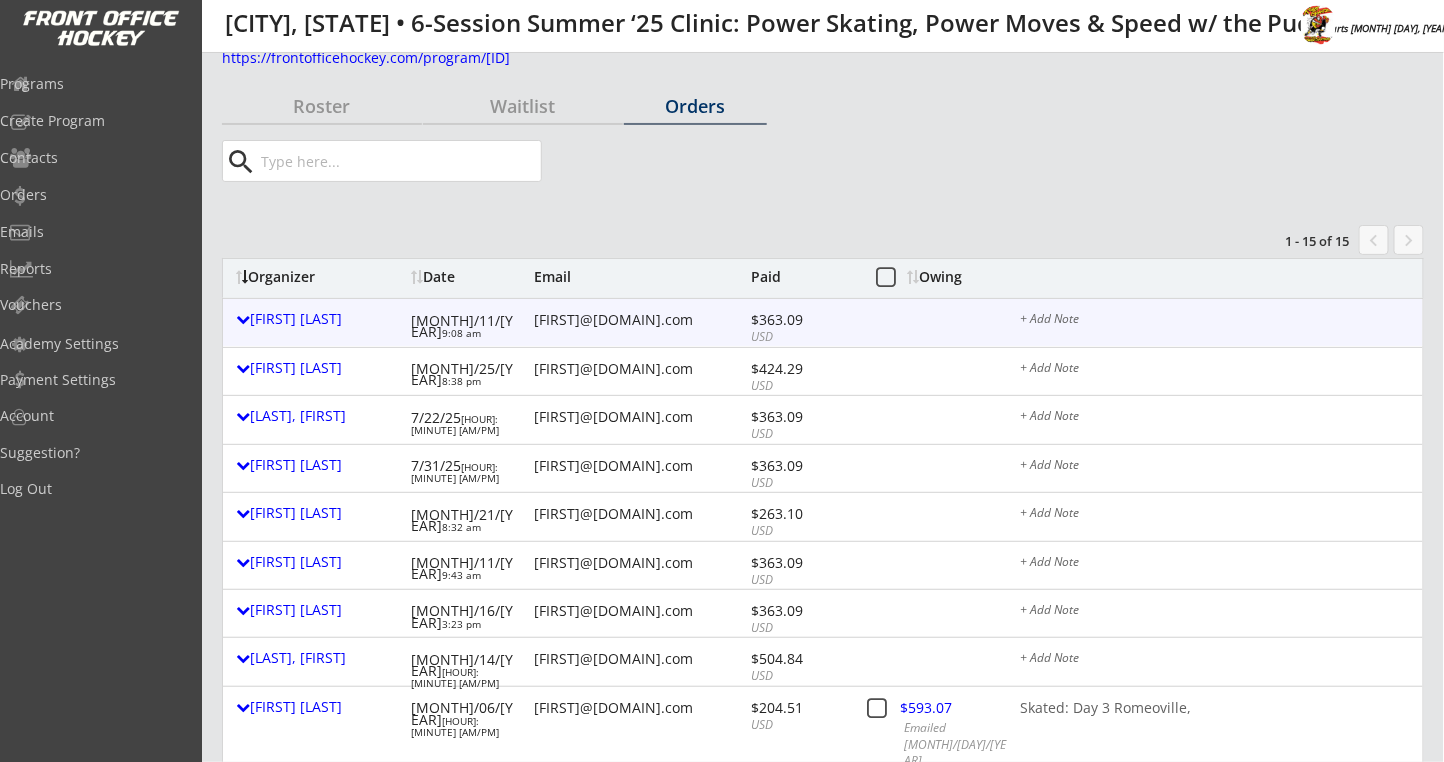 scroll, scrollTop: 0, scrollLeft: 0, axis: both 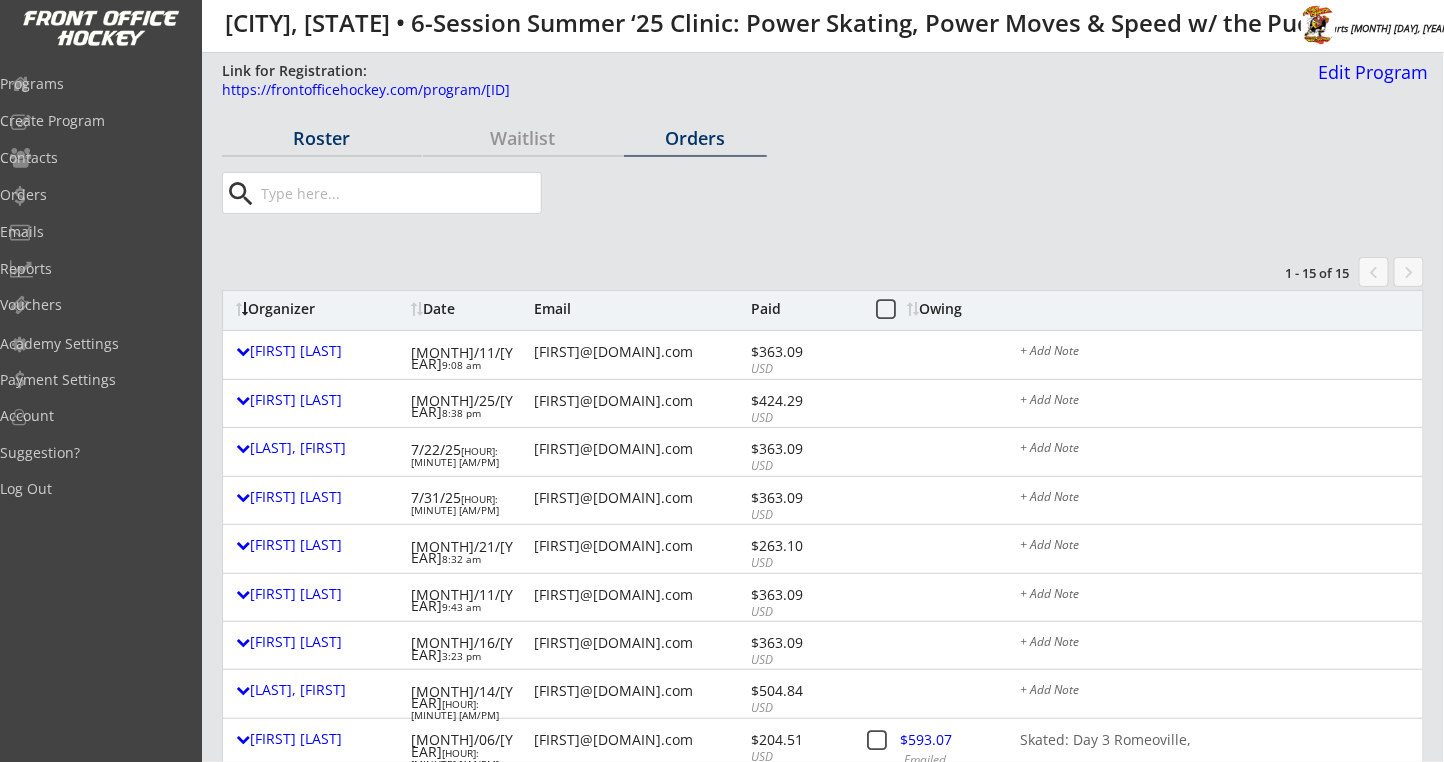 click on "Roster" at bounding box center (322, 138) 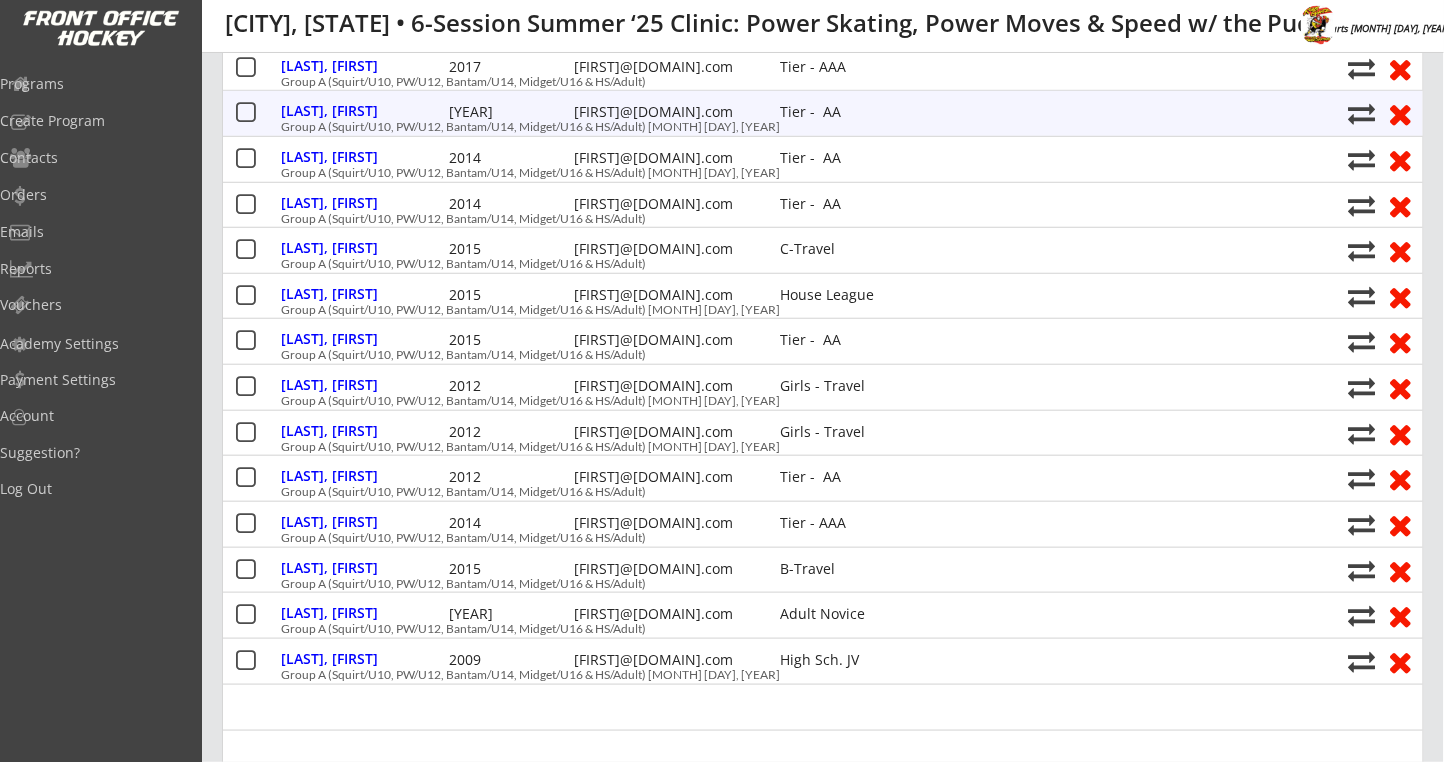 scroll, scrollTop: 400, scrollLeft: 0, axis: vertical 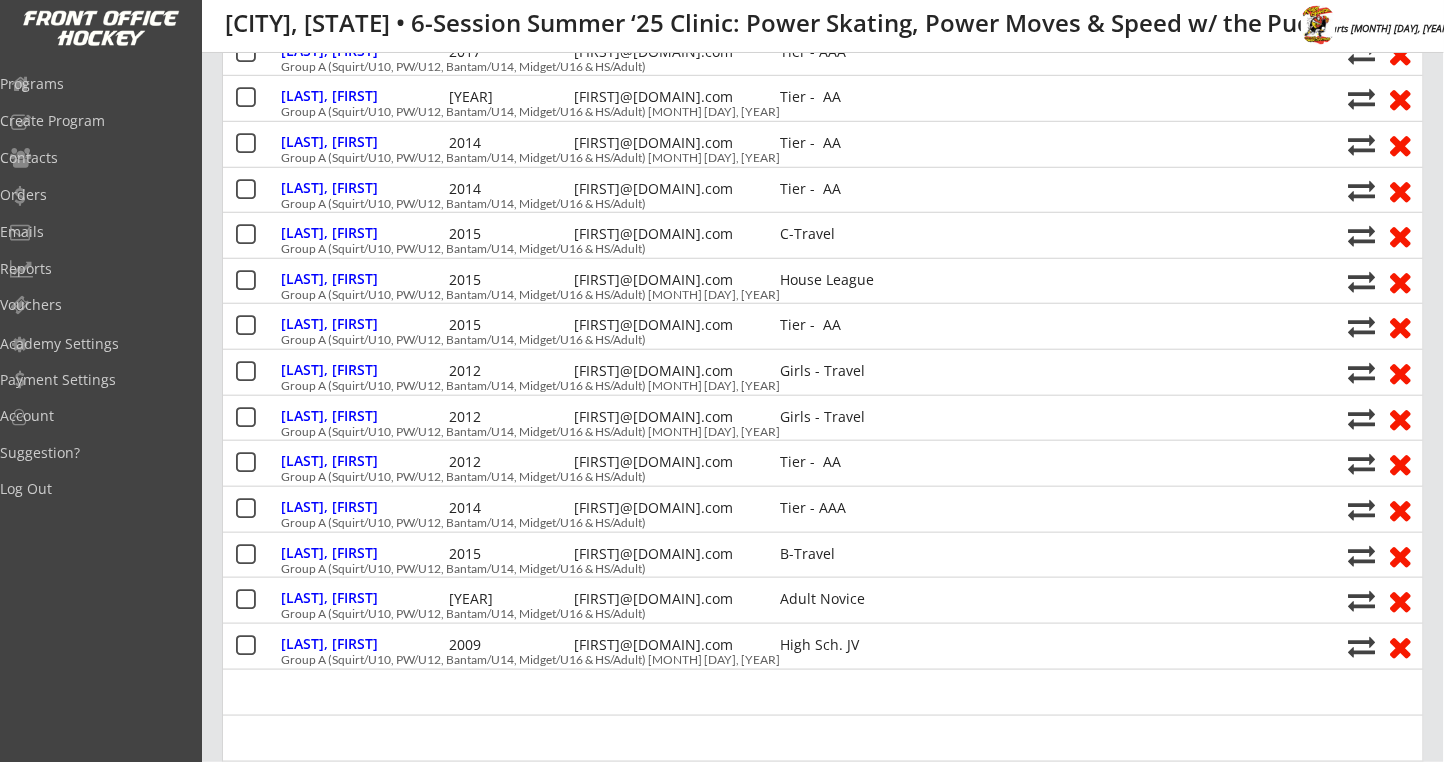 click at bounding box center [823, 692] 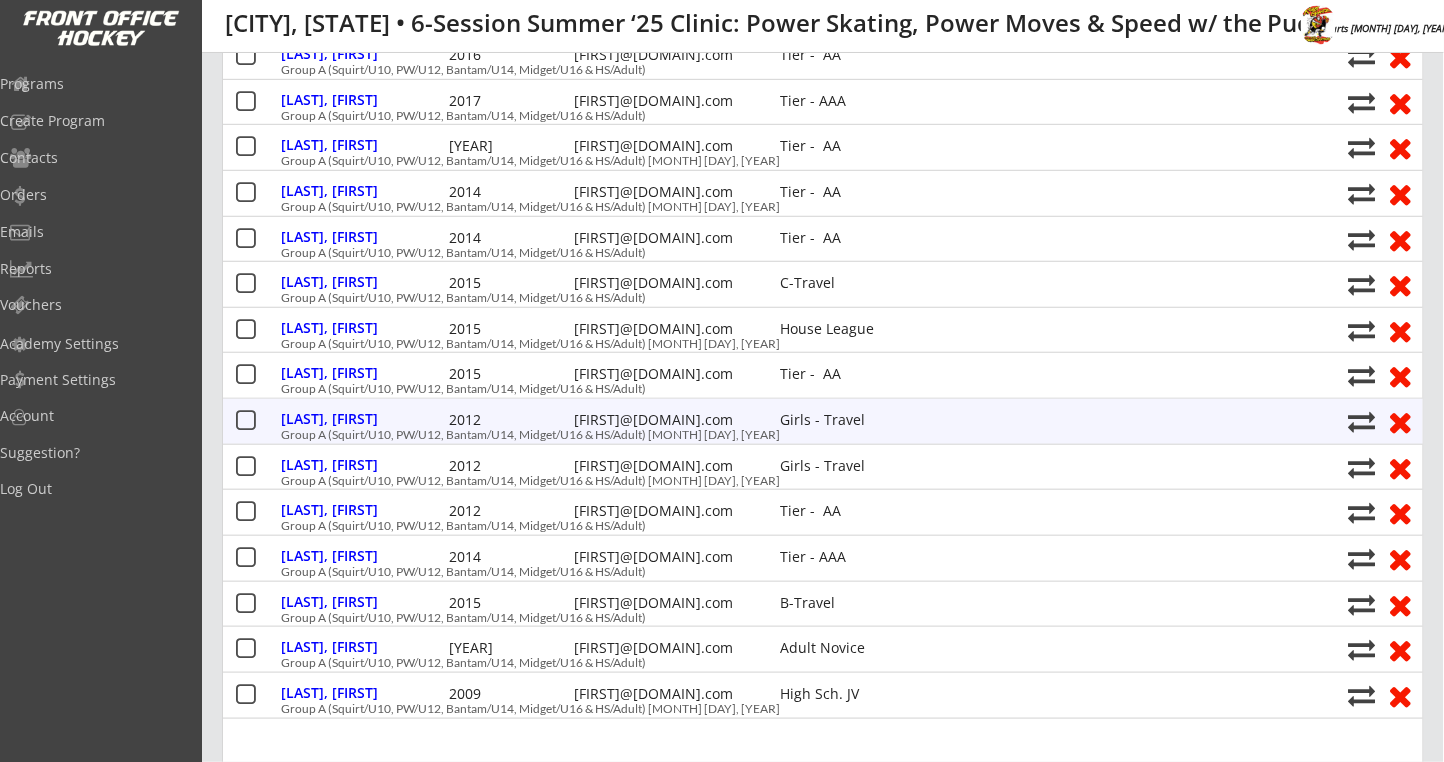 scroll, scrollTop: 400, scrollLeft: 0, axis: vertical 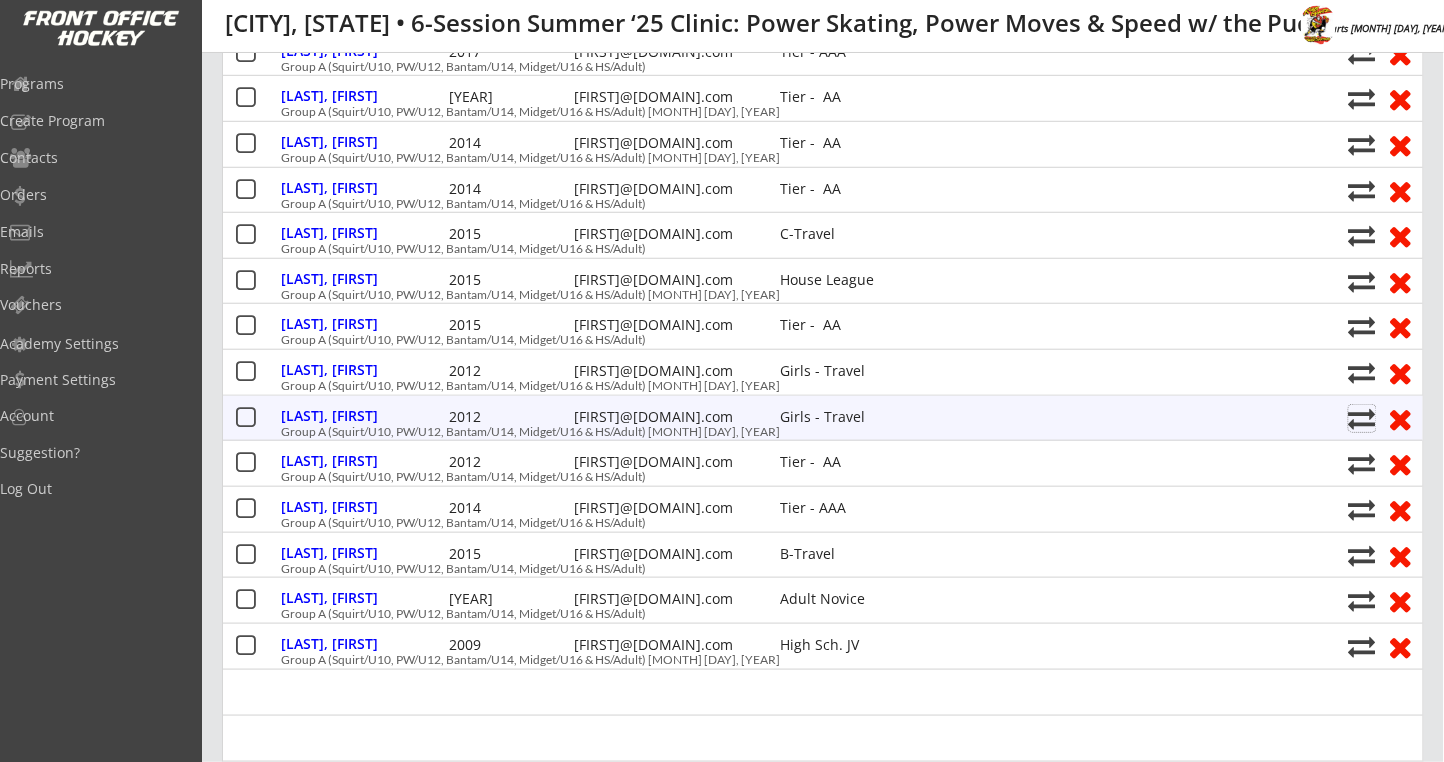 click at bounding box center (1362, 418) 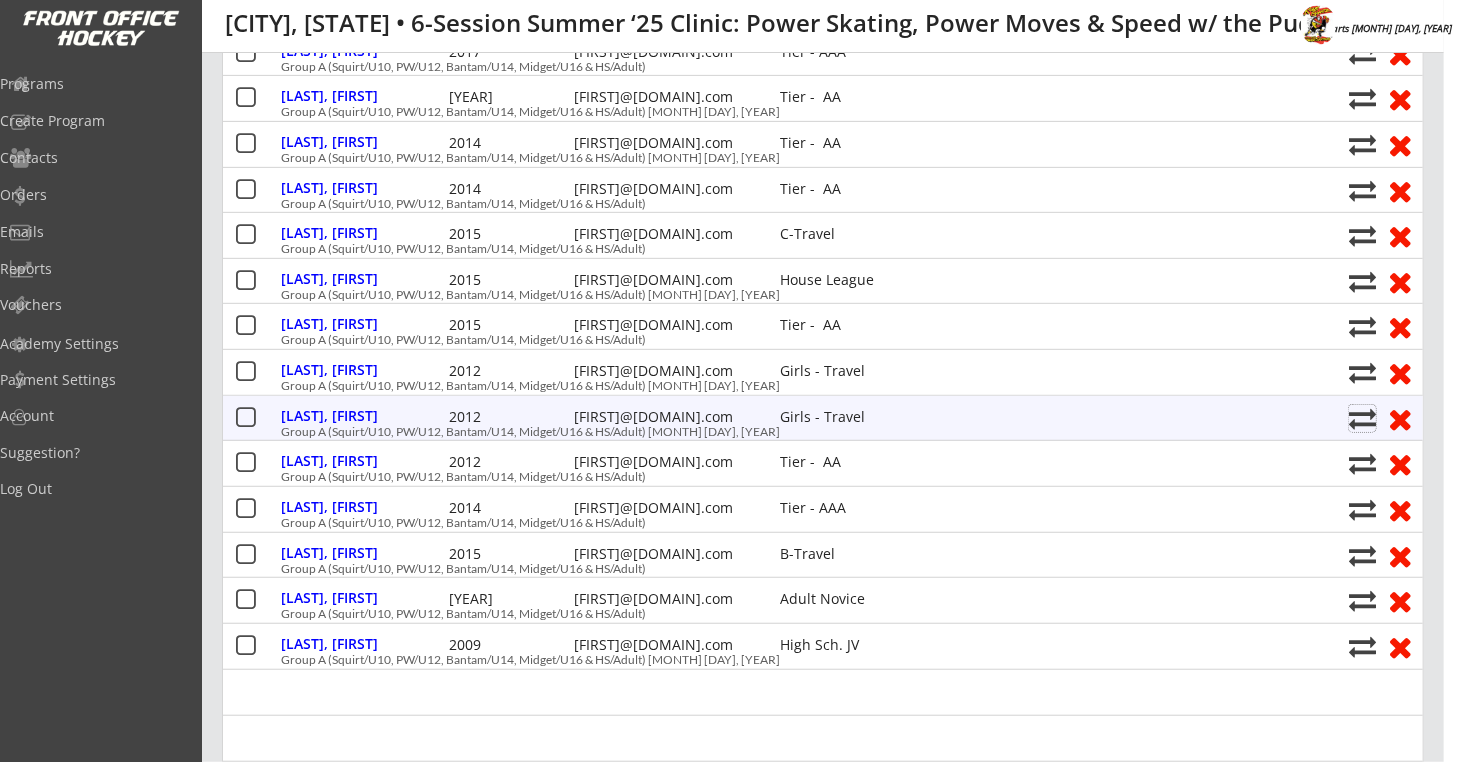 select on ""1348695171700984260__LOOKUP__1752419644860x876612555371147600"" 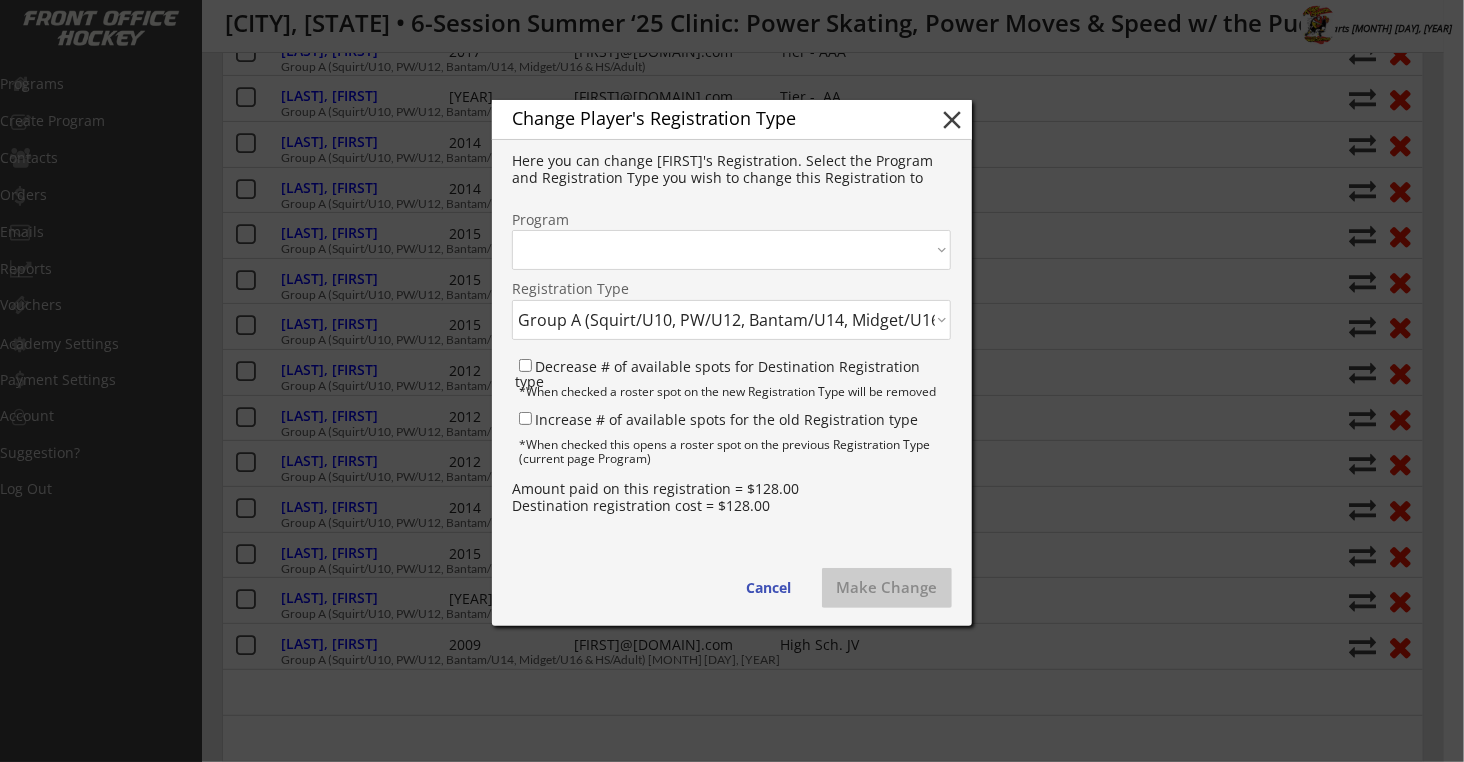 select on ""1348695171700984260__LOOKUP__1749067659868x476675527538901000"" 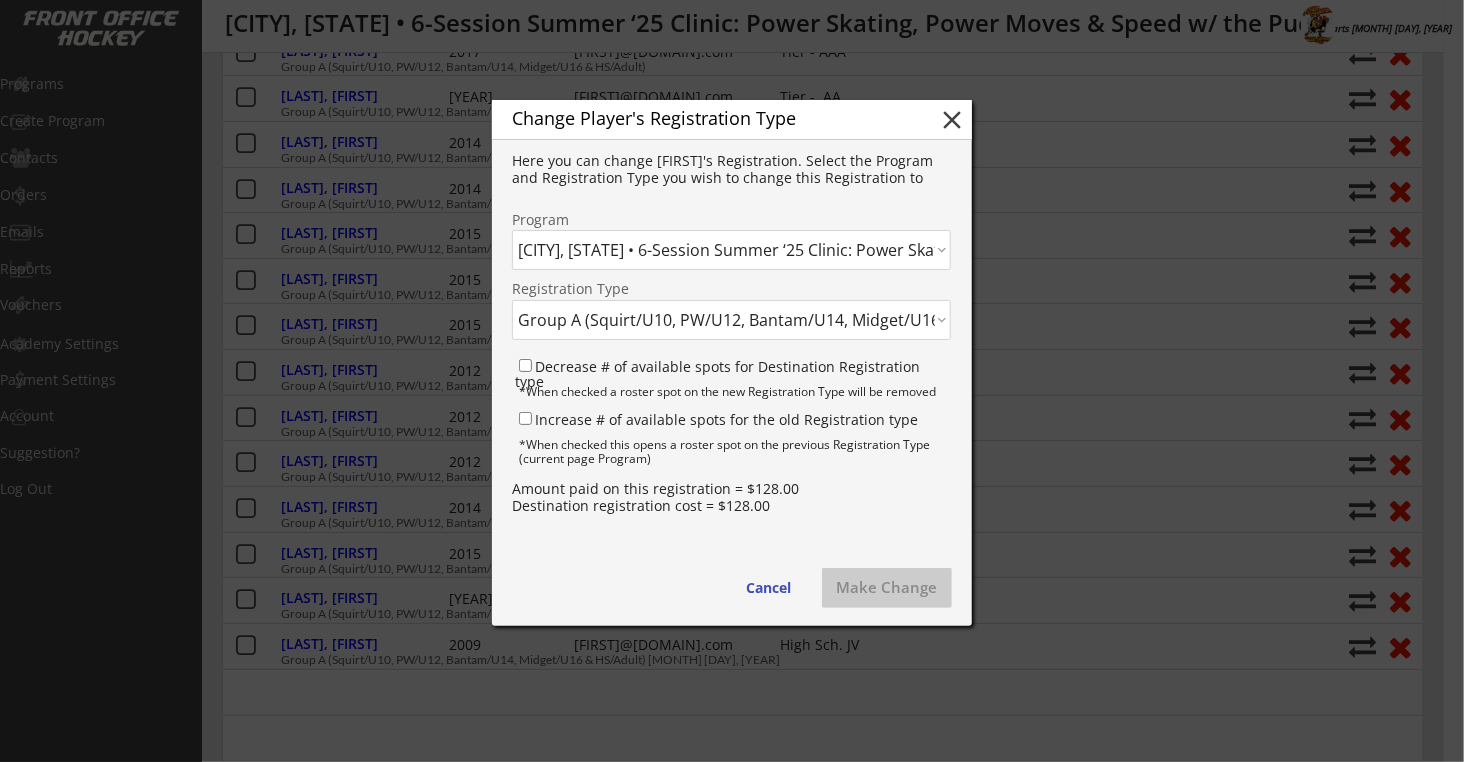 click on "Click here... Anaheim, CA • 6-Session Summer ’25 Clinic:  Power Skating, Power Moves & Speed w/ the Puck  - 7/07/25 Romeoville, IL • 6-Session Summer ‘25 Clinic: Power Skating, Power Moves & Speed w/ the Puck  - 7/11/25 Lincolnwood, IL • 6-Session Summer ‘25 Clinic: Power Skating, Power Moves & Speed w/ the Puck  - 7/13/25 DuPage, IL • 6-Session Summer ‘25 Clinic: Power Skating, Power Moves & Speed w/ the Puck  - 7/18/25 Glenview, IL • 6-Session Summer ‘25 Clinic:  Power Skating, Power Moves & Speed w/ the Puck  - 7/18/25 Chicago, IL • 6-Session Summer ’25 Clinic: Power Skating, Power Moves & Speed w/ the Puck  - 7/21/25 Woodridge, IL • 6-Session Summer ‘25 Clinic: Power Skating, Power Moves & Speed w/ the Puck  - 7/21/25 Columbus, IN • 6-Session Summer ’25 Clinic: Power Skating, Power Moves & Speed w/ the Puck  - 7/24/25 Louisville, KY • 6-Session Summer ’25 Clinic:  Power Skating, Power Moves & Speed w/ the Puck  - 7/26/25" at bounding box center [731, 250] 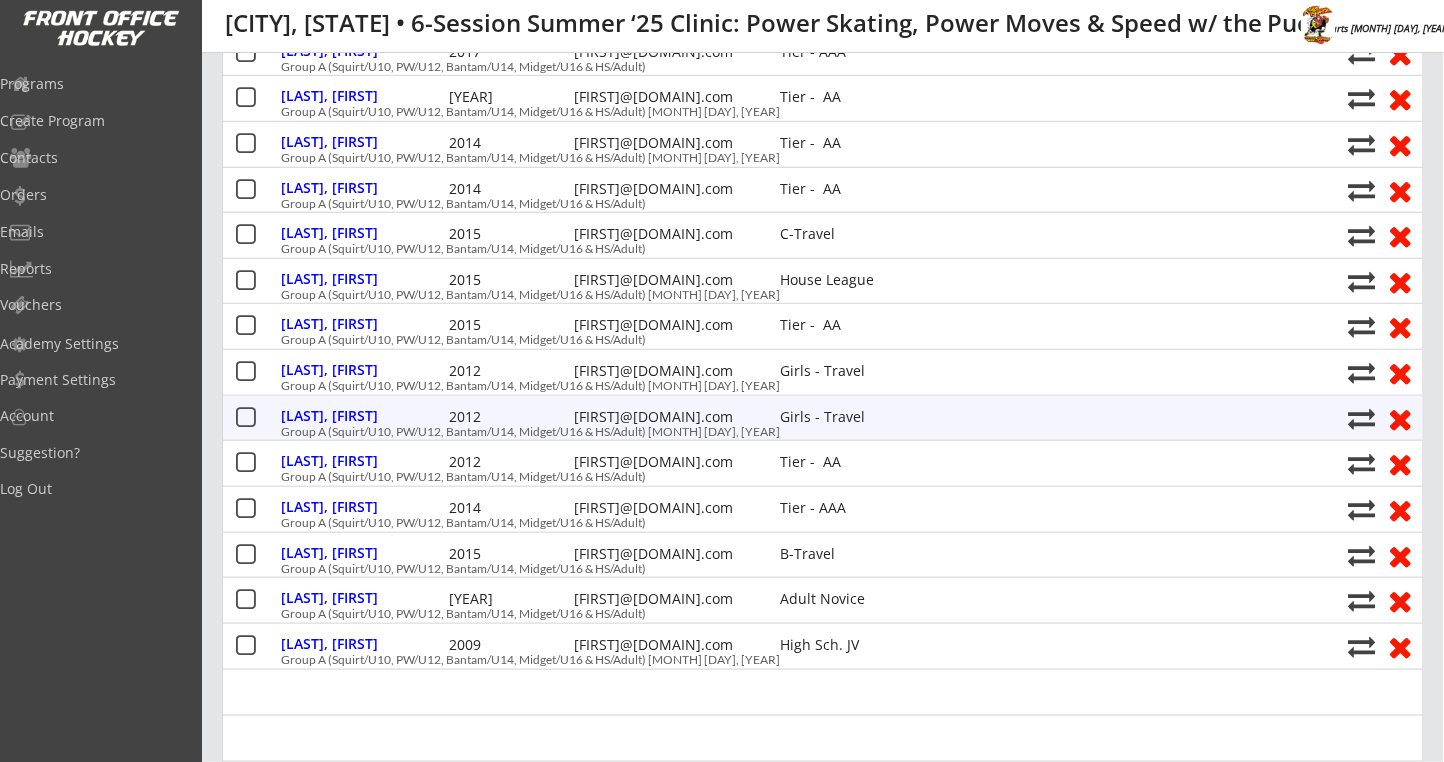 click at bounding box center (1362, 418) 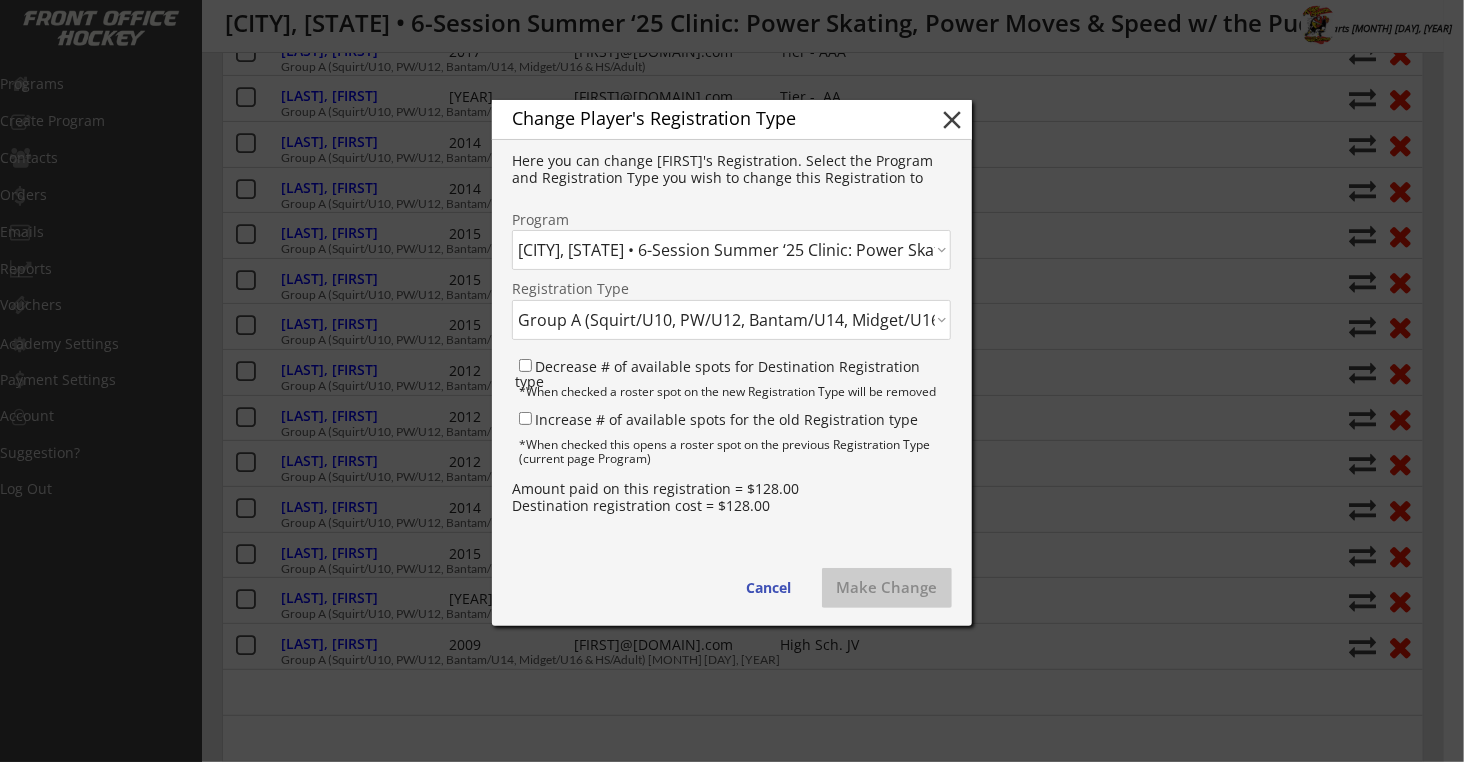 click on "Click here... Group A (Squirt/U10, PW/U12, Bantam/U14, Midget/U16 & HS/Adult) - $385.00 Group A (Squirt/U10, PW/U12, Bantam/U14, Midget/U16 & HS/Adult) (Aug 8, 2025) - $128.00 Group A (Squirt/U10, PW/U12, Bantam/U14, Midget/U16 & HS/Adult) (Aug 9, 2025) - $128.00 Group A (Squirt/U10, PW/U12, Bantam/U14, Midget/U16 & HS/Adult) (Aug 10, 2025) - $128.00" at bounding box center (731, 320) 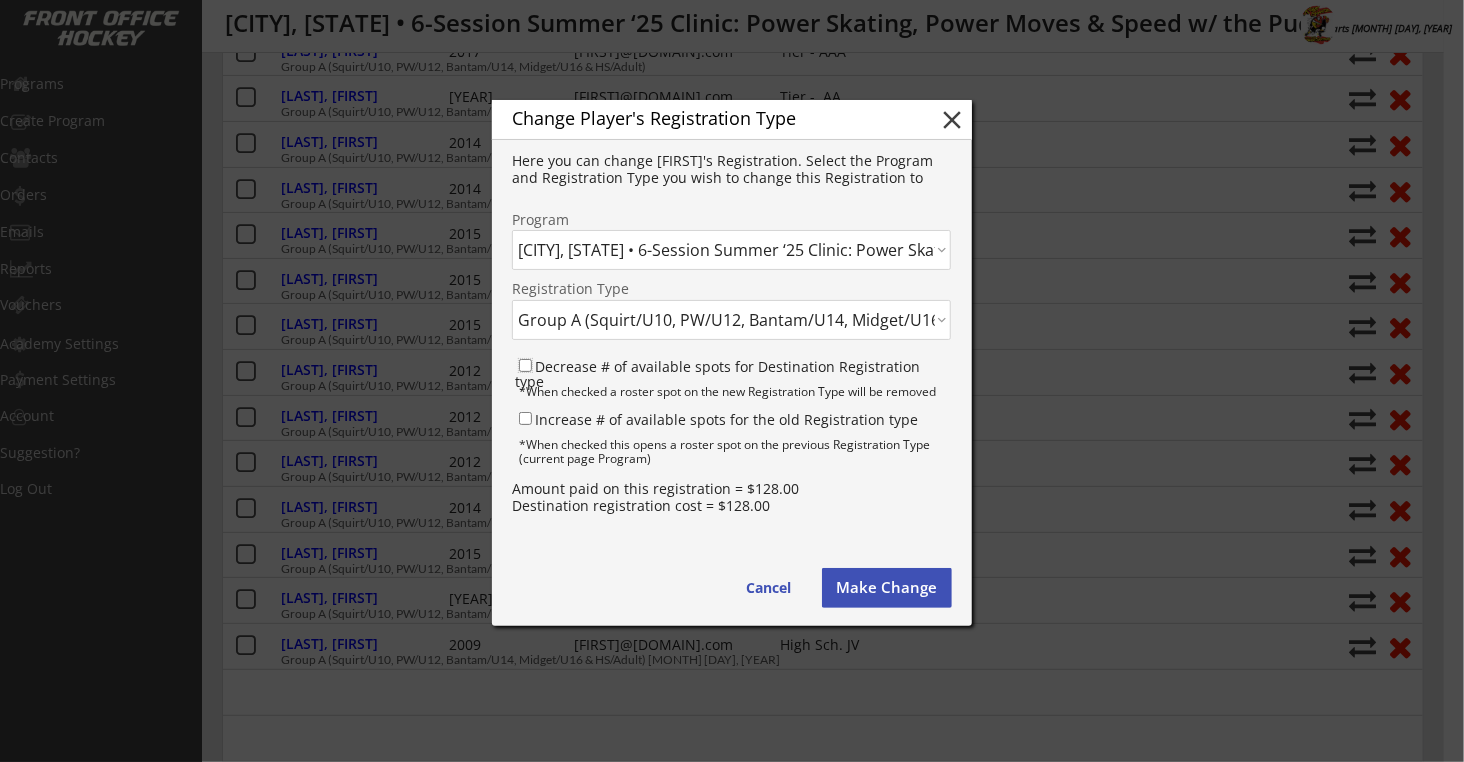 click on "Decrease # of available spots for Destination Registration type" at bounding box center (525, 365) 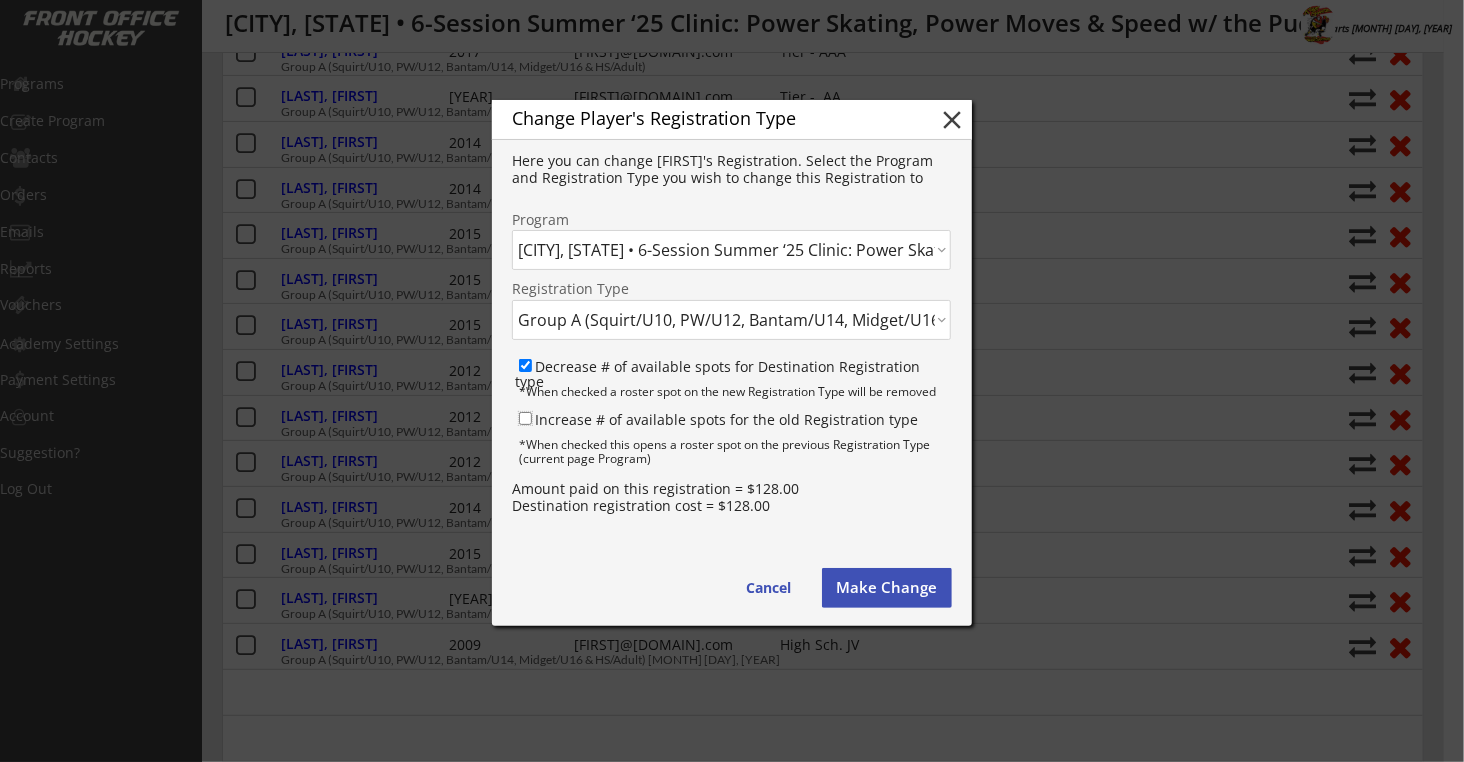 click on "Increase # of available spots for the old Registration type" at bounding box center [525, 418] 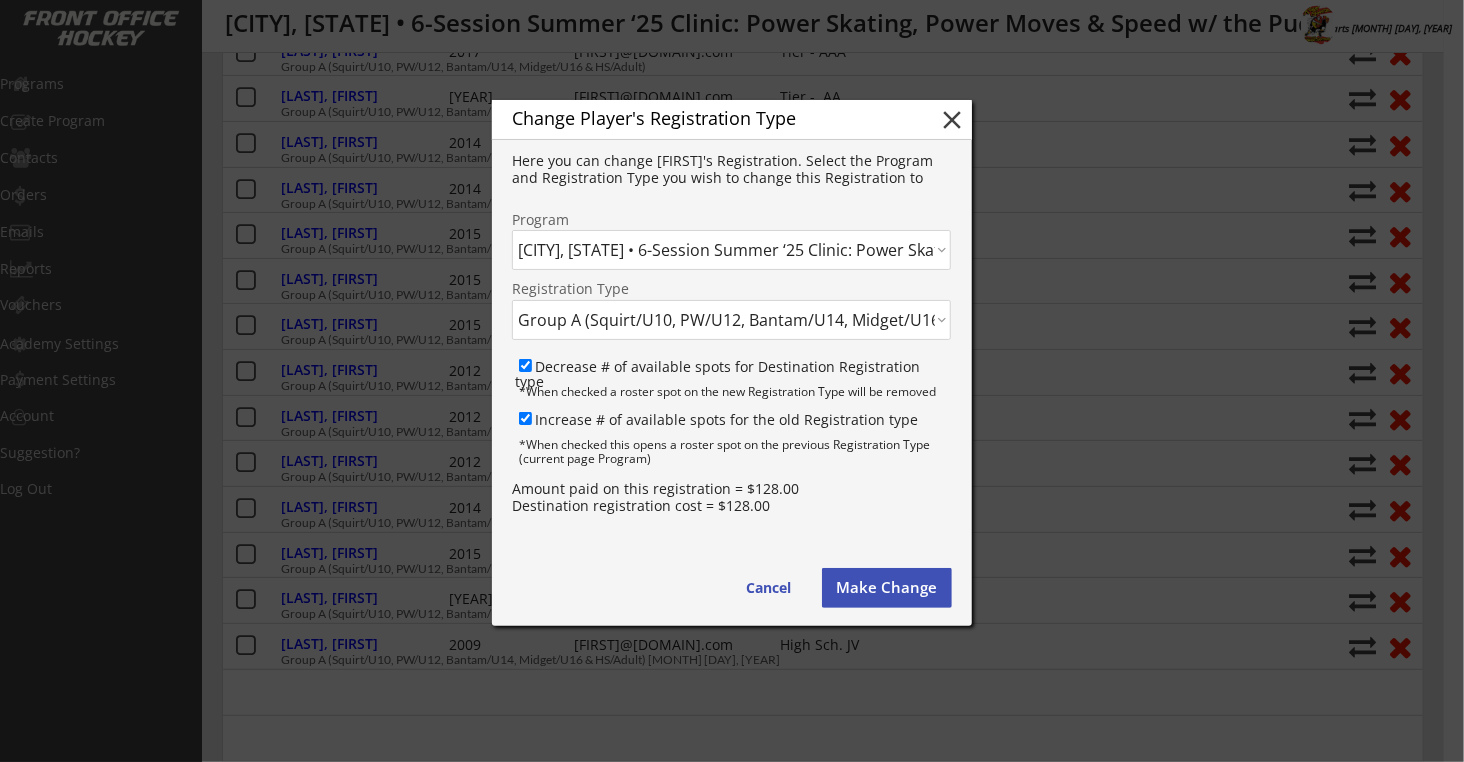 click on "Make Change" at bounding box center (887, 588) 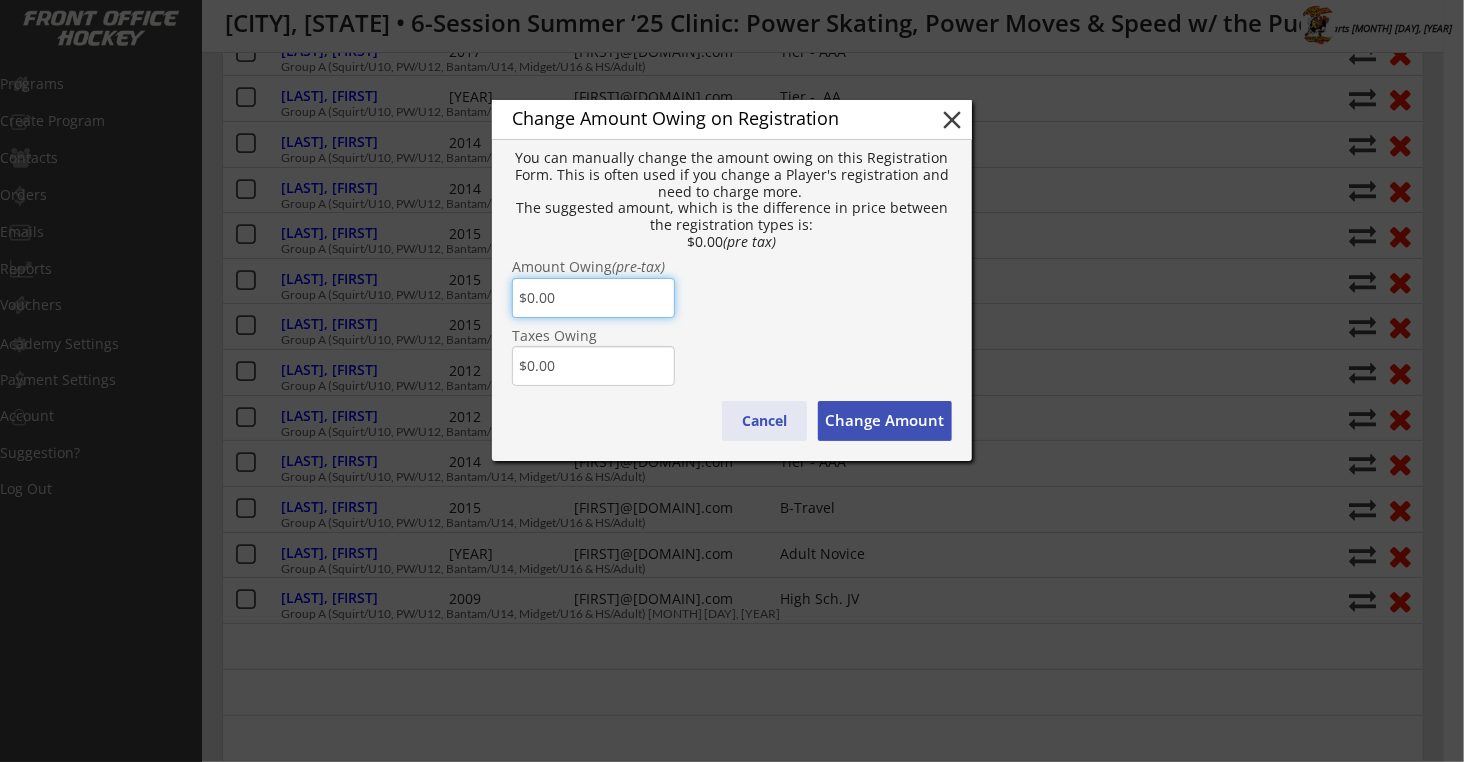 click on "Cancel" at bounding box center (764, 421) 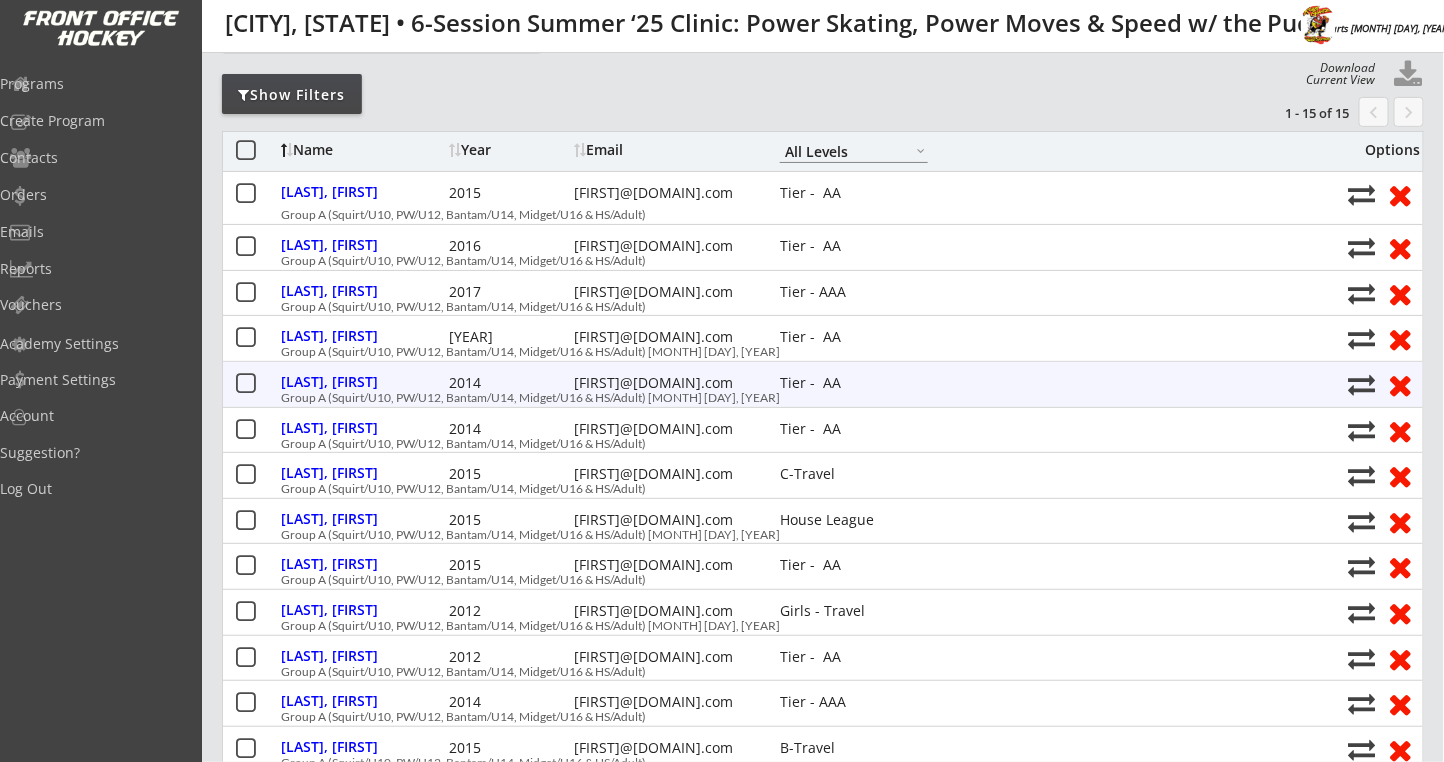 scroll, scrollTop: 0, scrollLeft: 0, axis: both 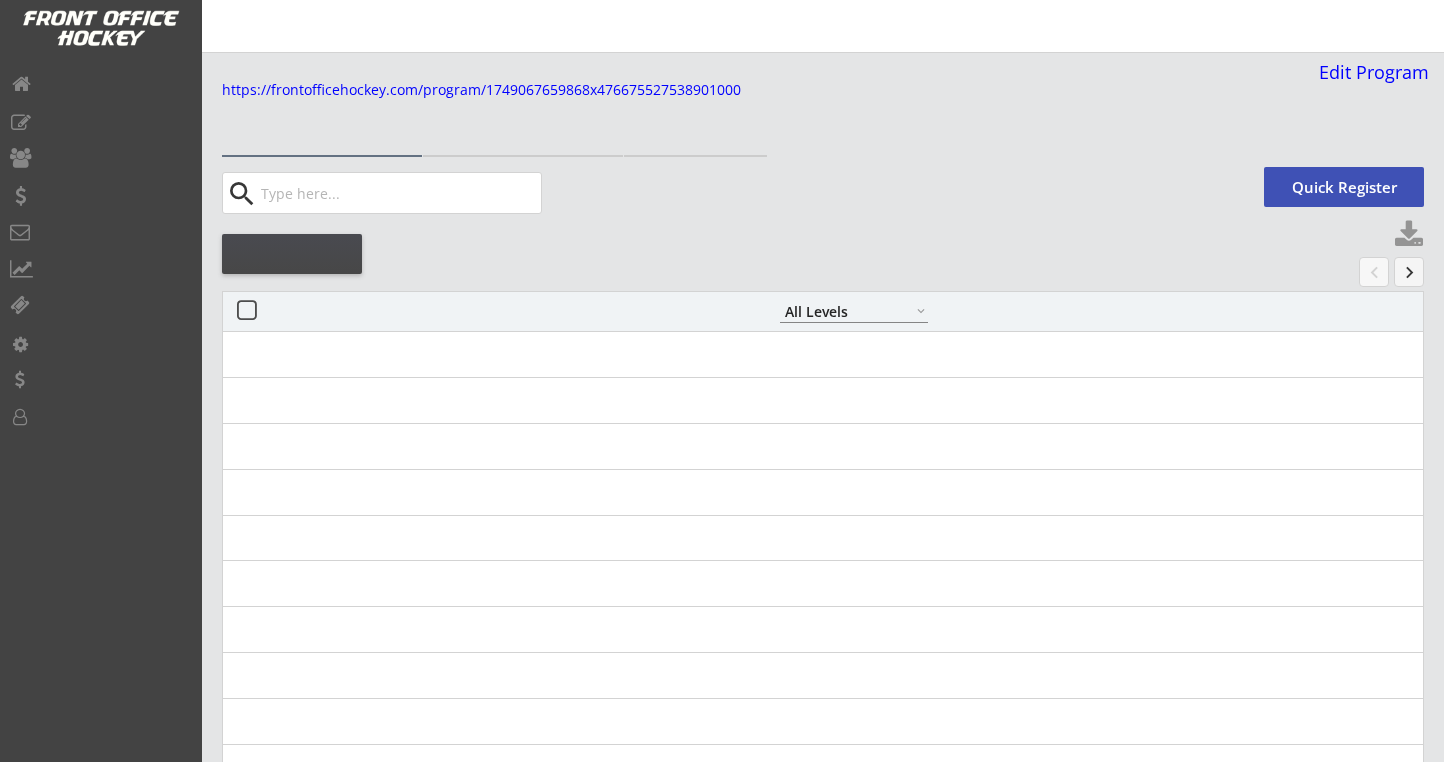 select on ""All Levels"" 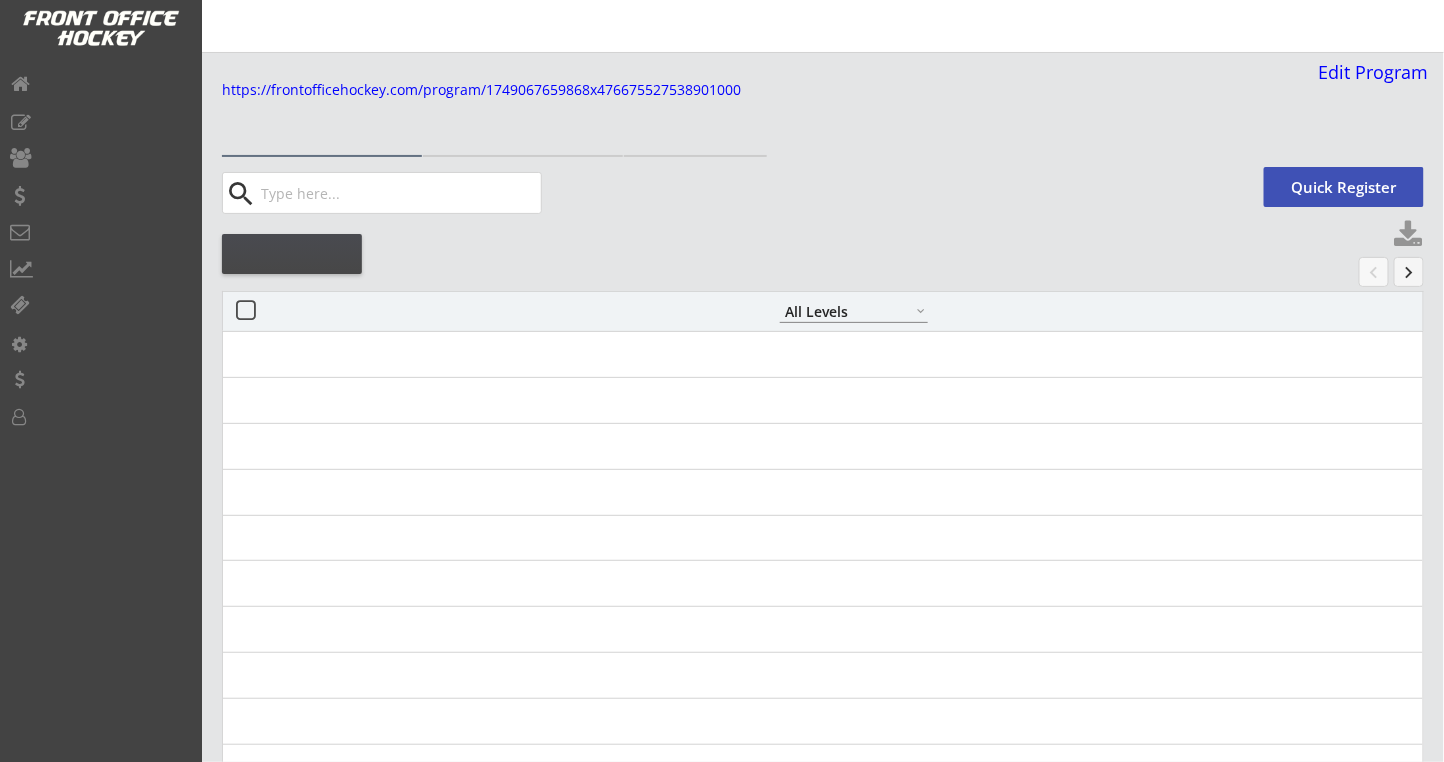 select on ""All Levels"" 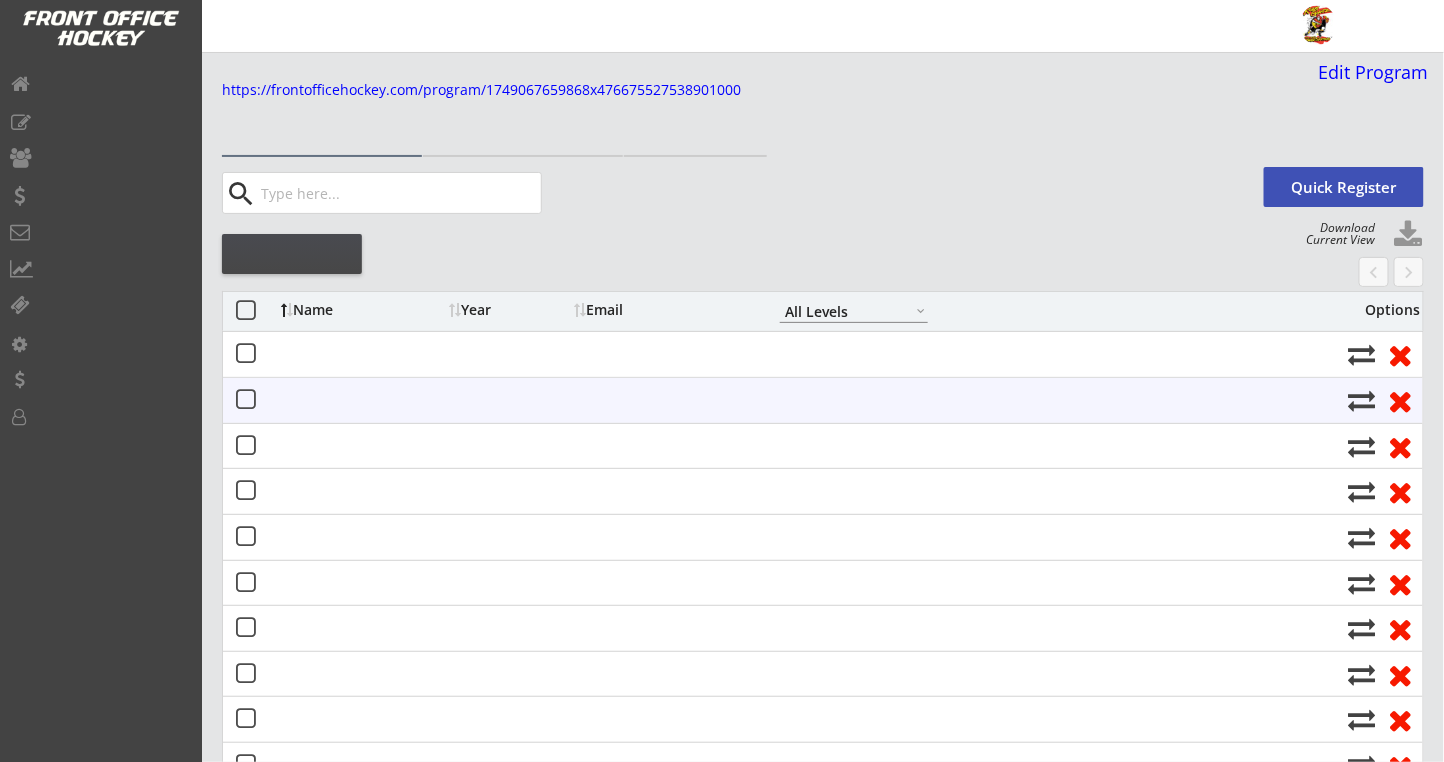 scroll, scrollTop: 0, scrollLeft: 0, axis: both 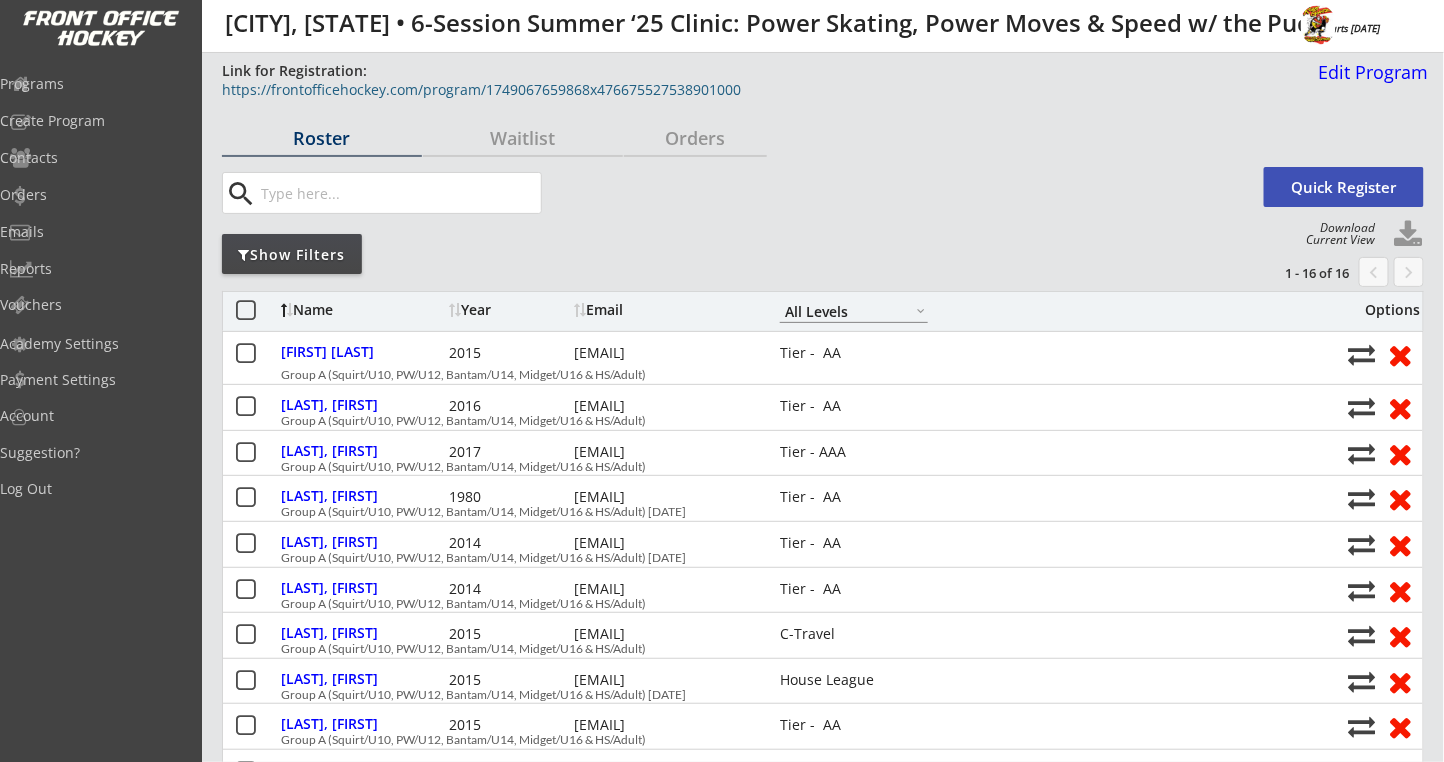click on "https://frontofficehockey.com/program/1749067659868x476675527538901000" at bounding box center [726, 90] 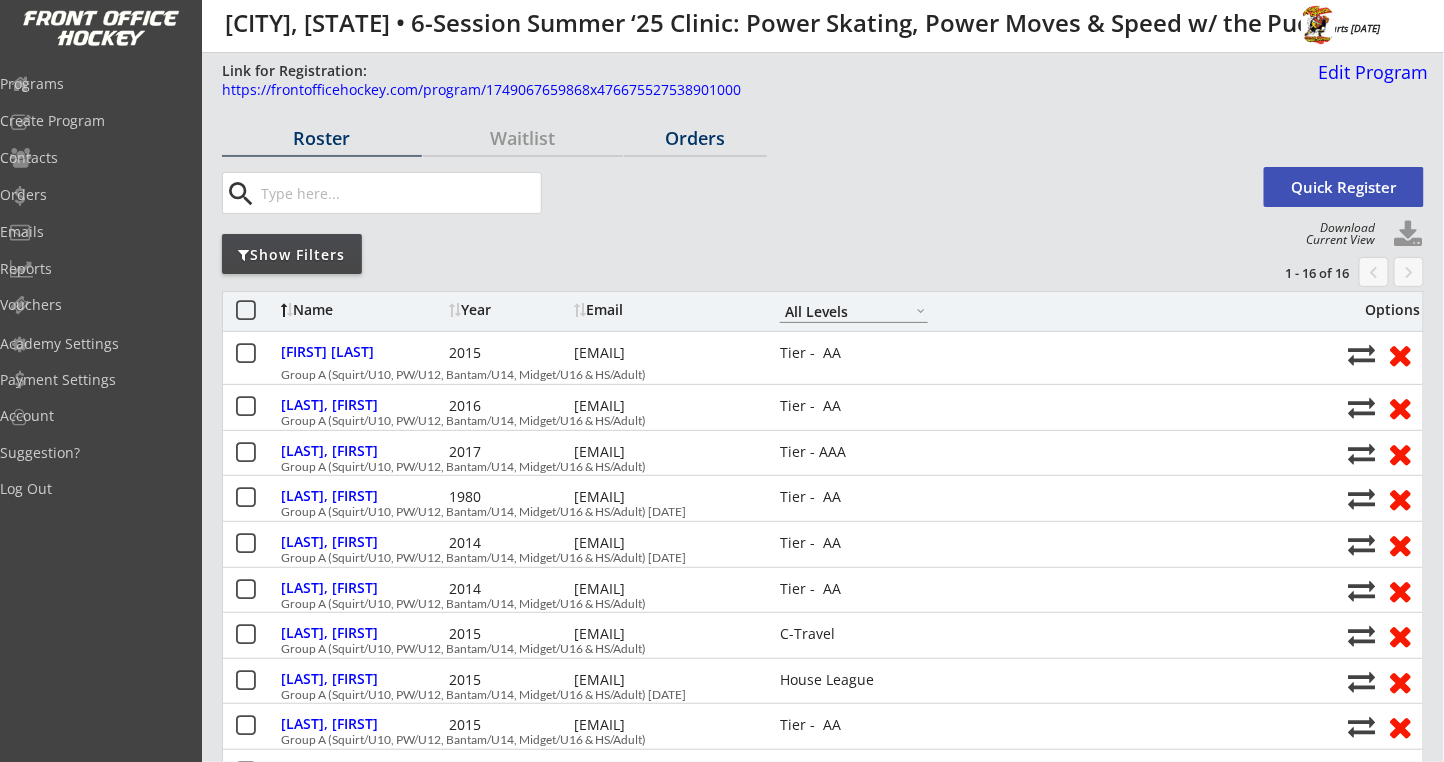 click on "Orders" at bounding box center (695, 138) 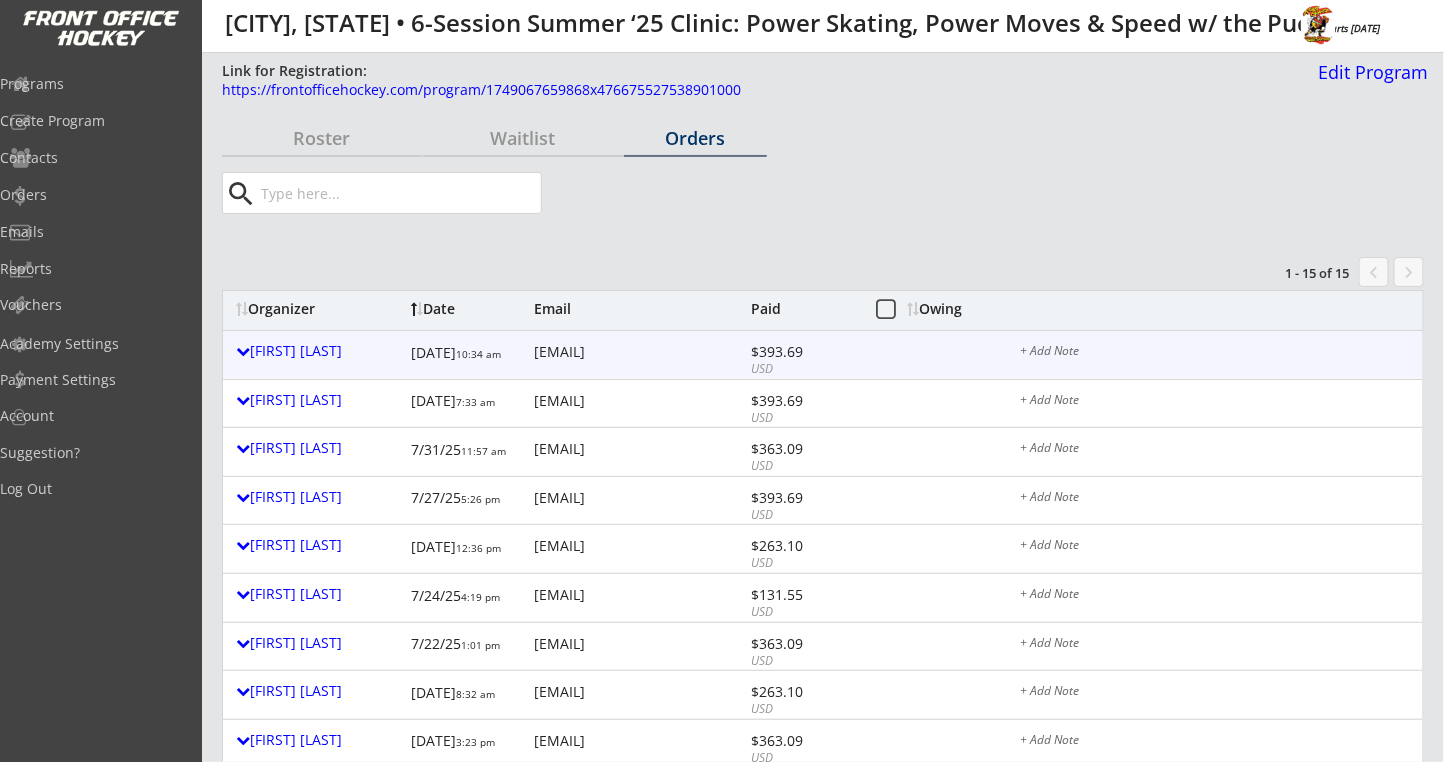click on "Owing" at bounding box center (946, 309) 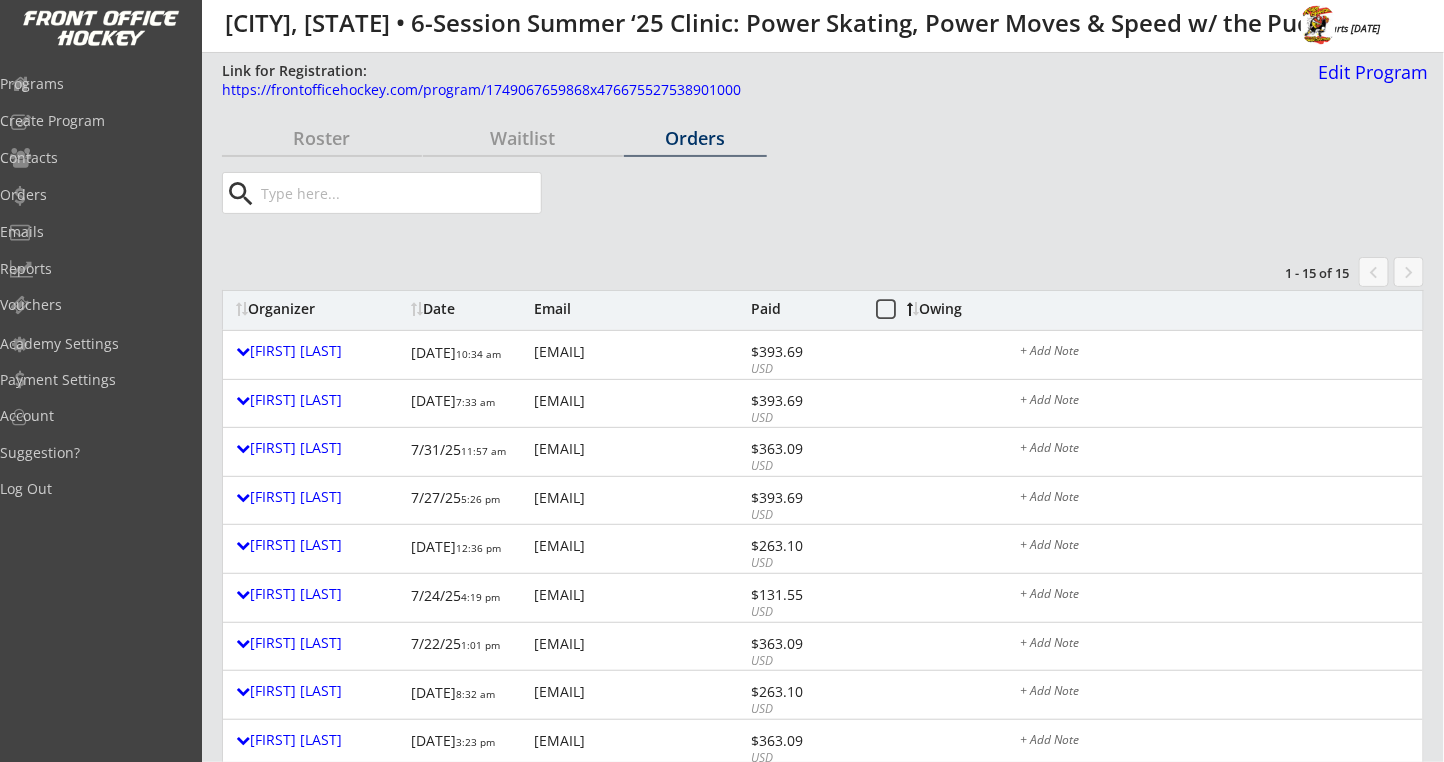click on "Owing" at bounding box center (946, 309) 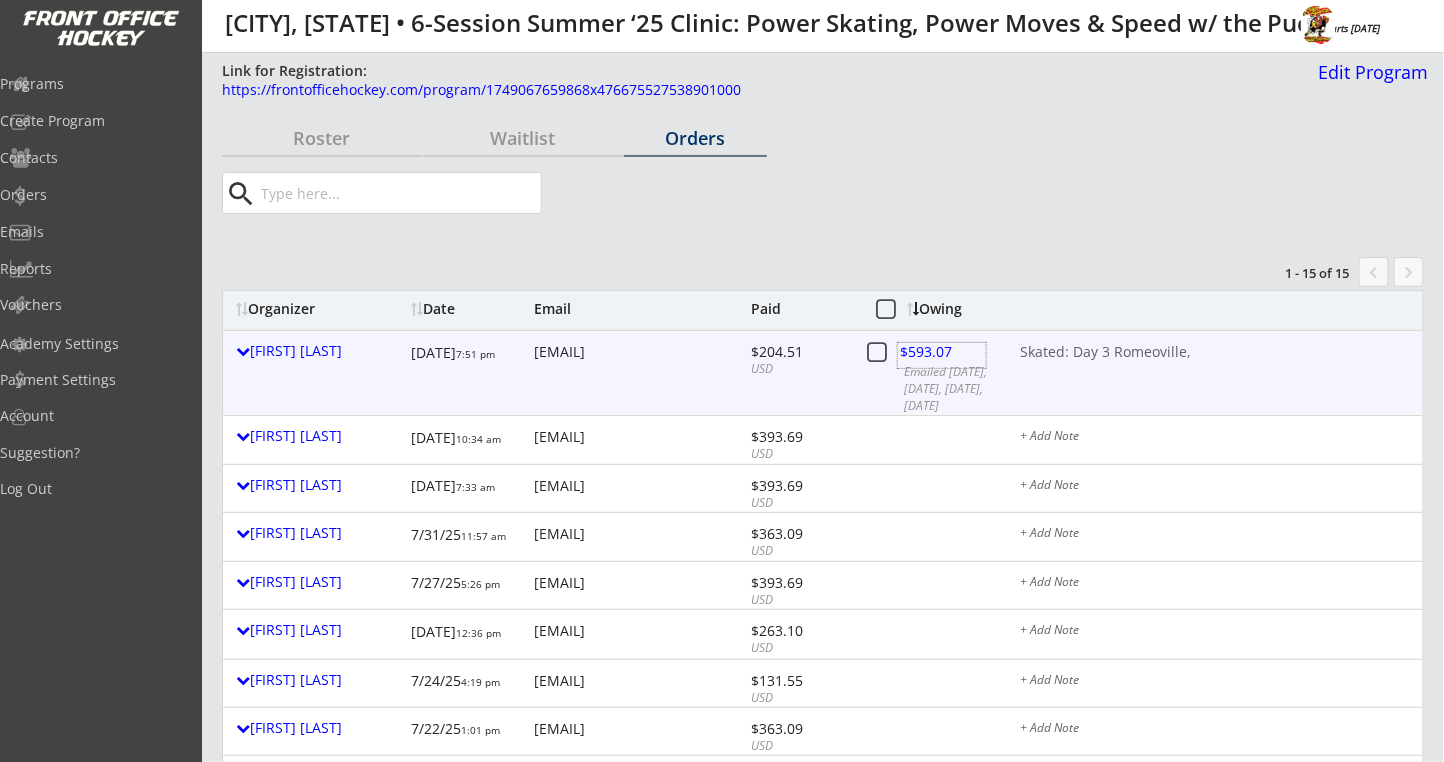 click at bounding box center [942, 355] 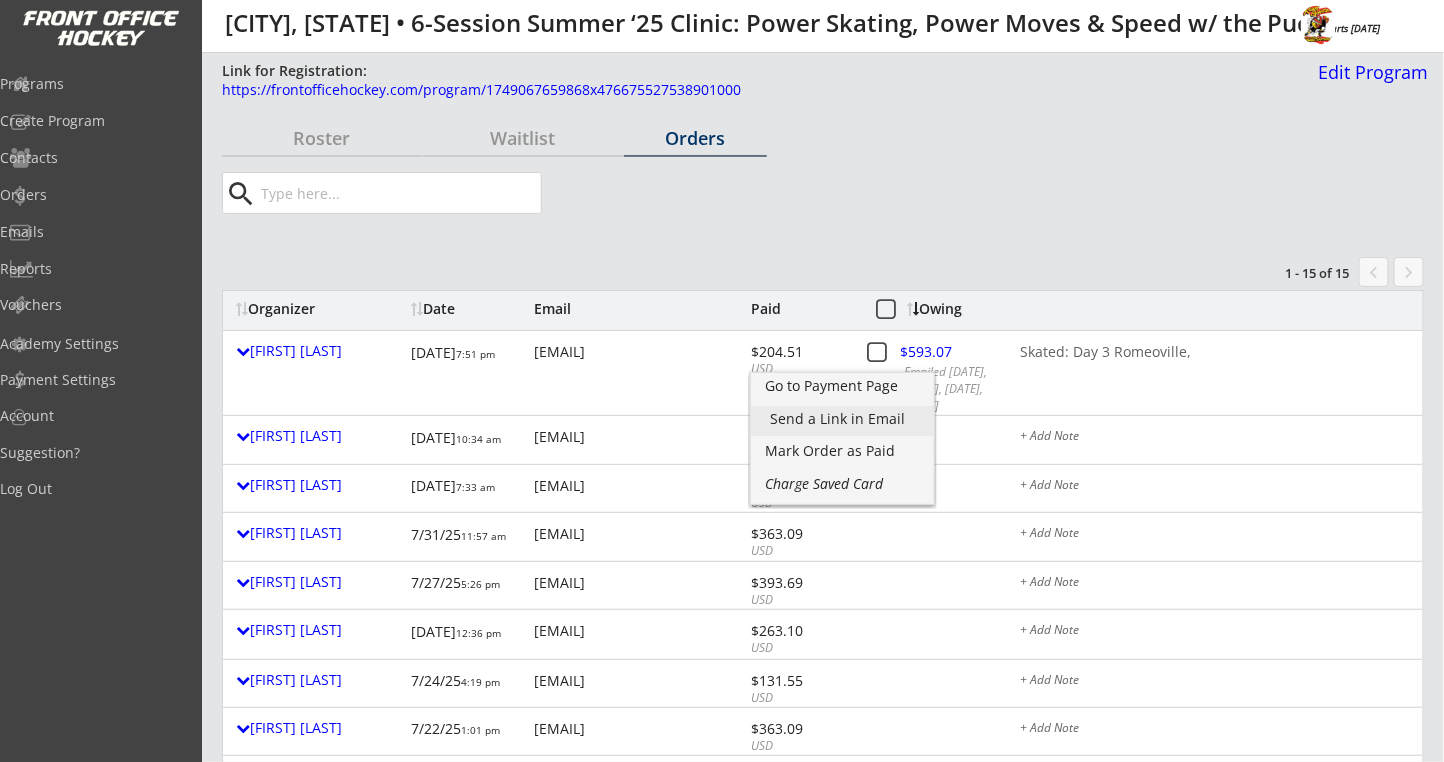click on "Send a Link in Email" at bounding box center [842, 419] 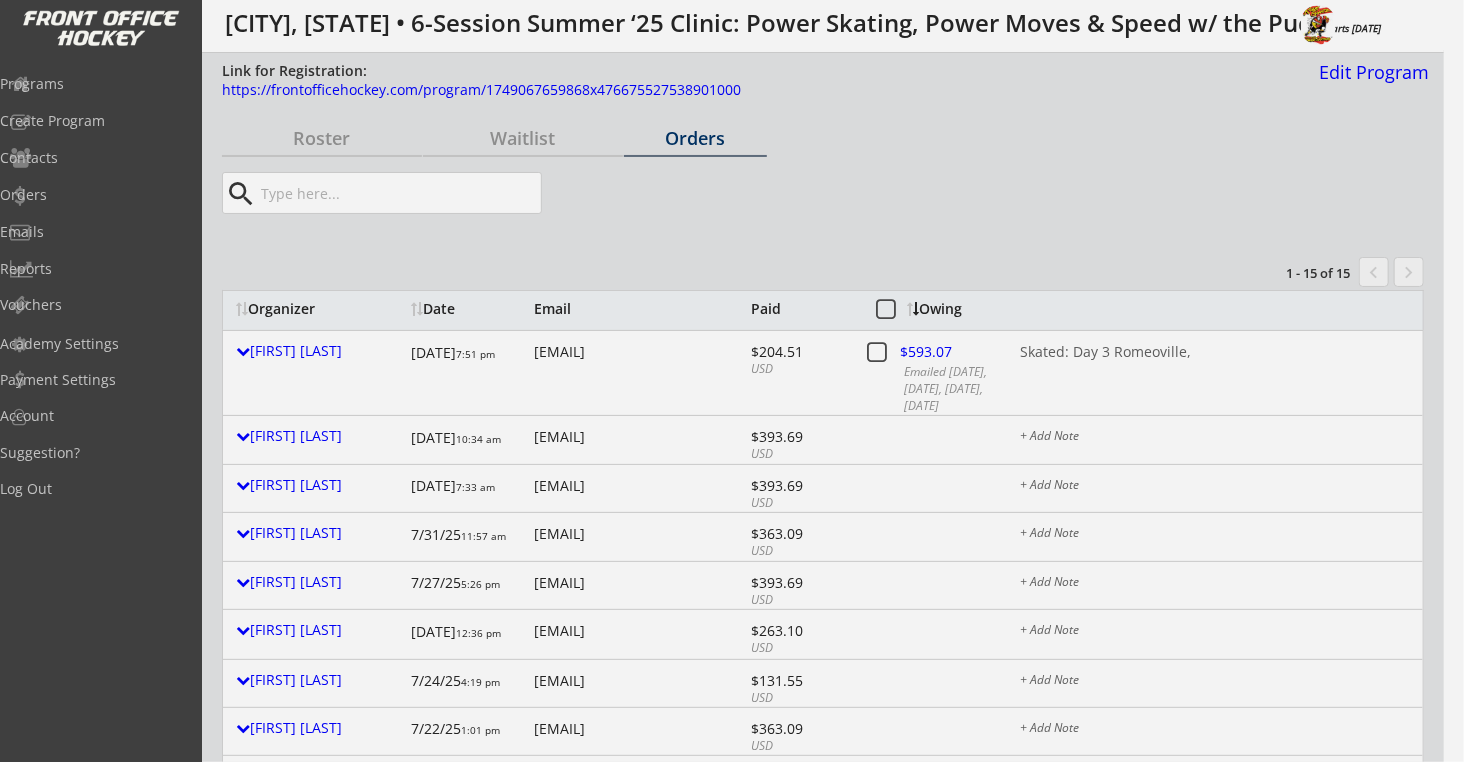 type on "Hello Mark,
There is still some money owing on your account from your Order with Robby Glantz Power Skating Inc.
Please use this link below to view the Order and pay the remaining amount. If you have any questions please email info@robbyglantz.com
Thank you" 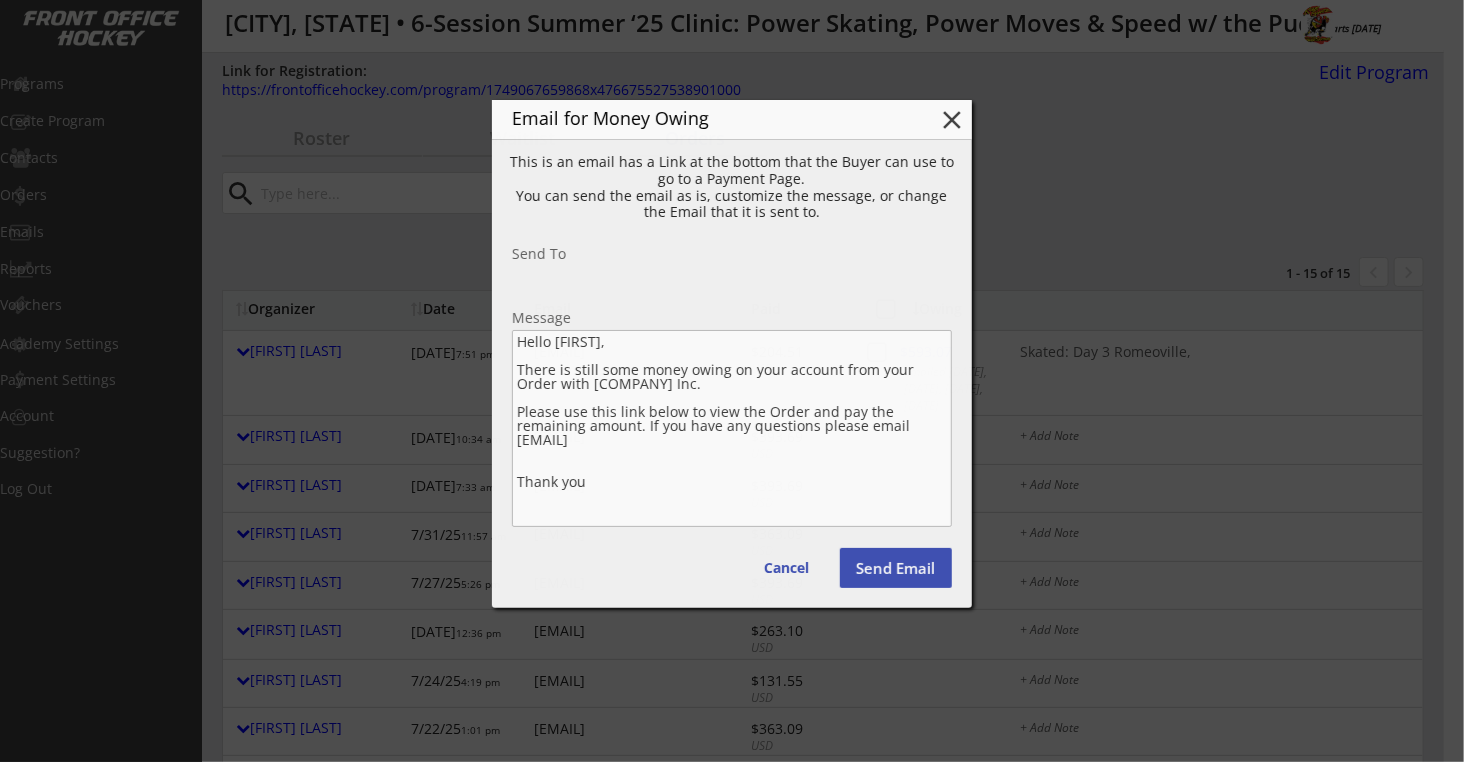 type on "serlomd@gmail.com" 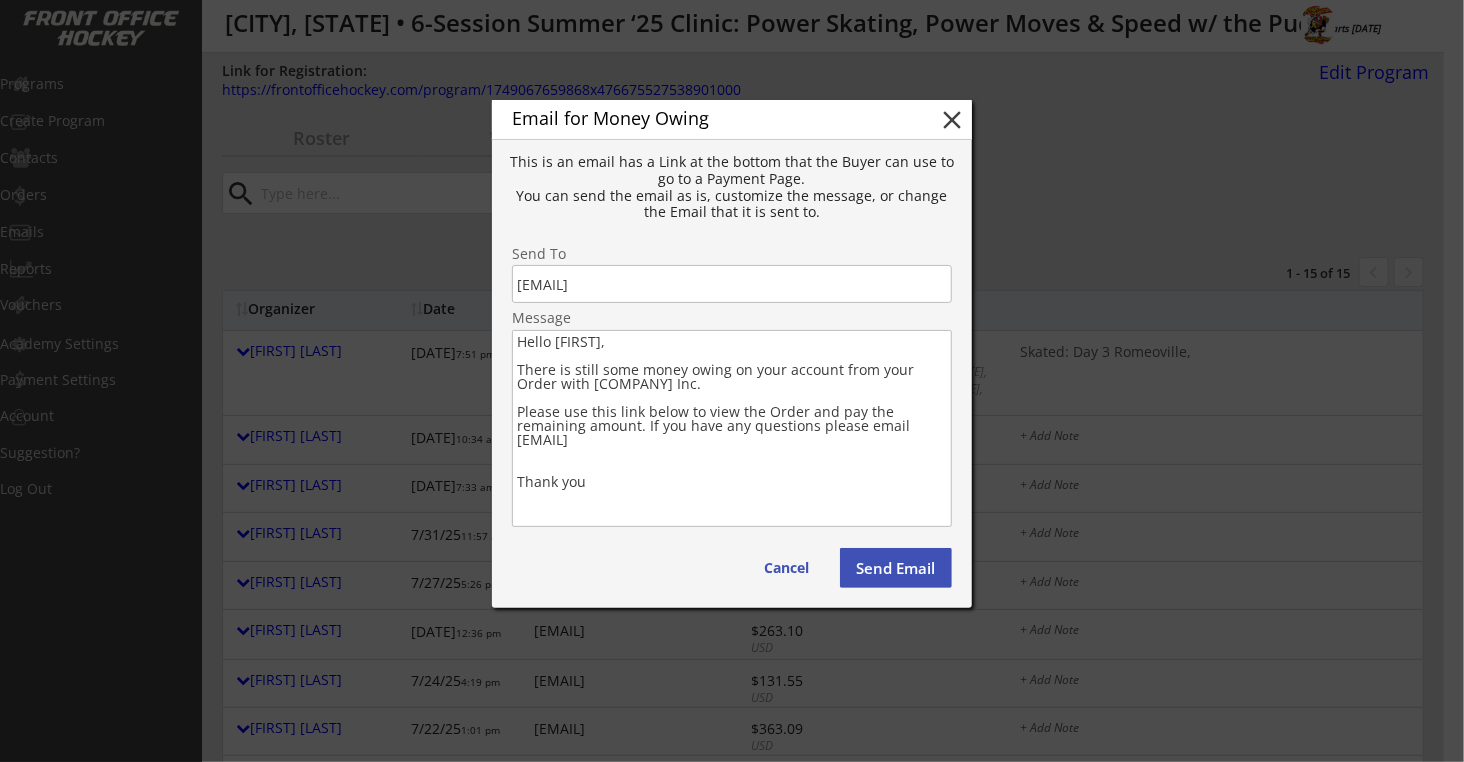 drag, startPoint x: 627, startPoint y: 490, endPoint x: 521, endPoint y: 367, distance: 162.37303 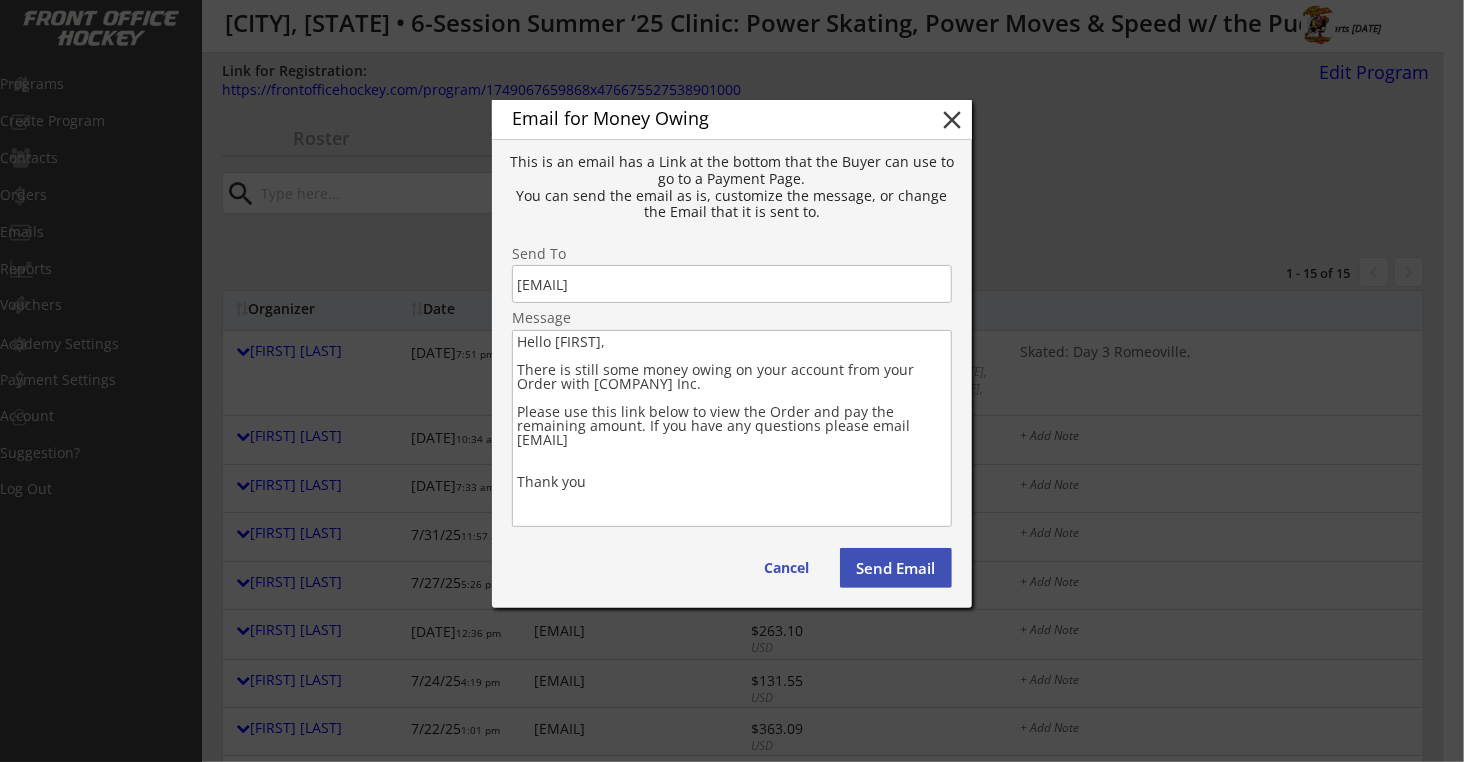 drag, startPoint x: 518, startPoint y: 366, endPoint x: 588, endPoint y: 488, distance: 140.65561 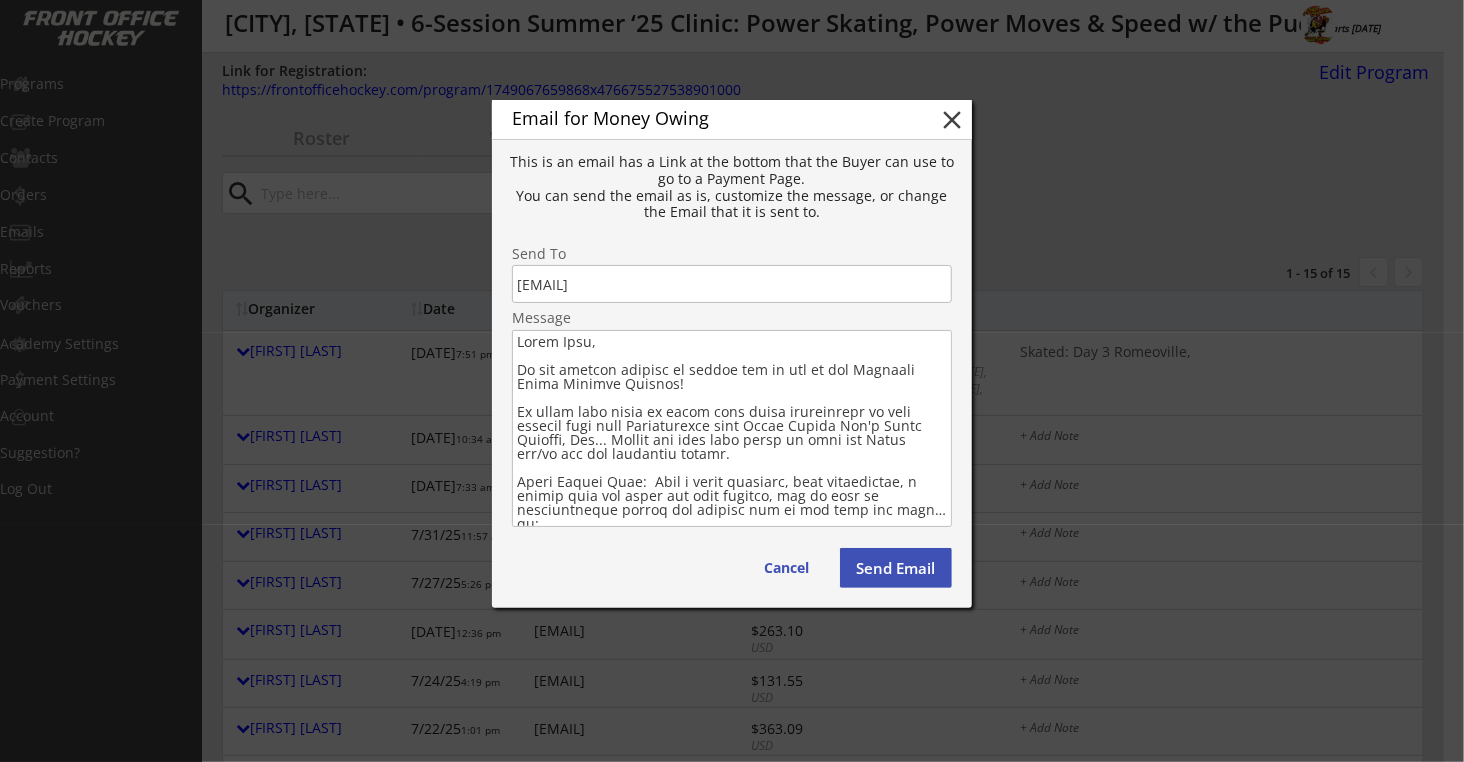 click at bounding box center (732, 428) 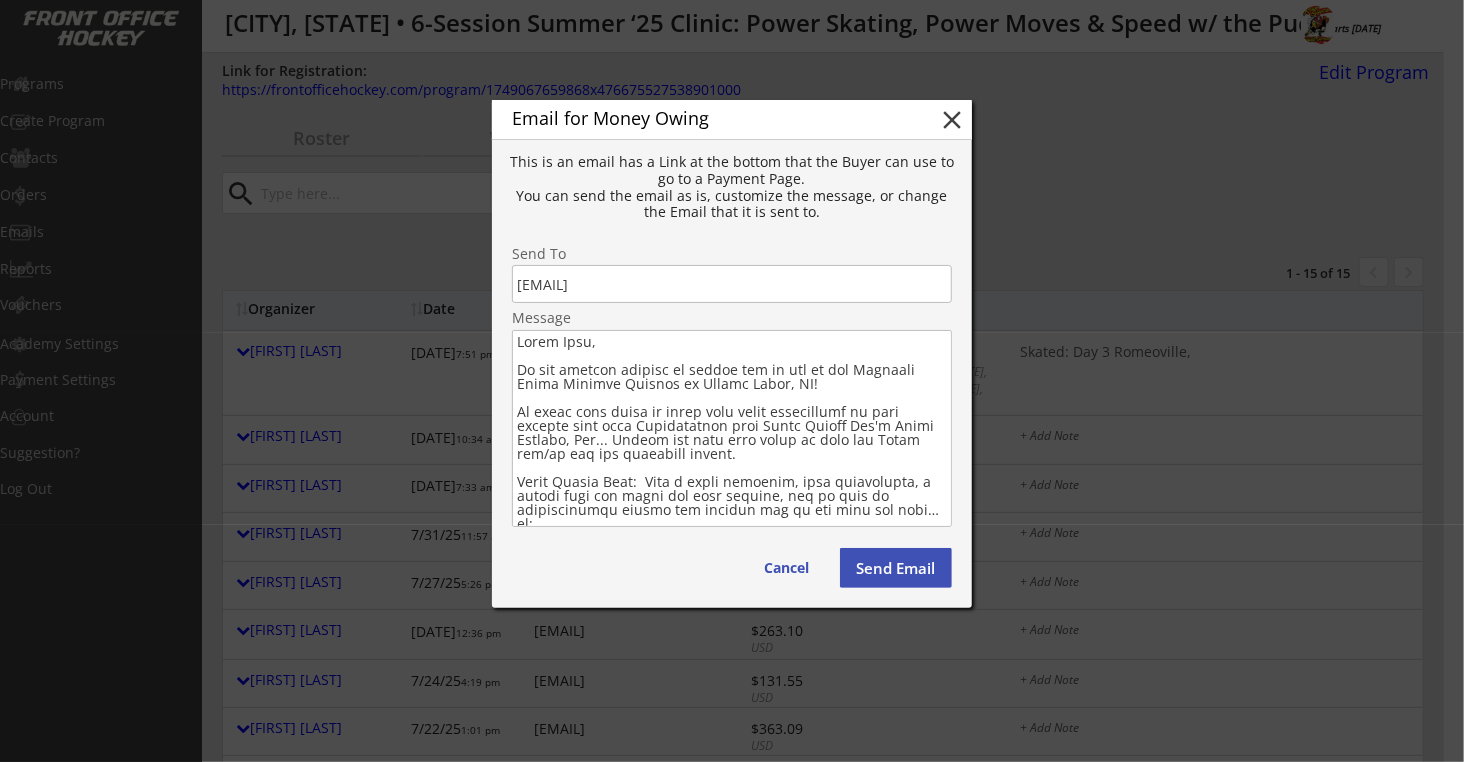 type on "Hello Mark,
We are looking forward to seeing all of you at our Upcoming Power Skating Program in Vernon Hills, IL!
It looks like there is still some money outstanding on your account from your Registration with Robby Glantz Int'l Power Skating, Inc... Please use this link below to view the Order and/or pay the remaining amount.
Saved Credit Card:  Just a quick reminder, when registering, a credit card was saved for your account, and it will be automatically billed the balance due in the next few days… or:
If Paying at the Clinic (in person):  Not a problem (Cash, Check, CC, Venmo, etc.), but please confirm via a reply email that your skater will be attending for sure.
If Paying by Venmo (last 4 digits of mobile = 8130):  @Robby-Glantz
If Paying on our Website:  Please use the link below to view the order and pay the remaining balance.
Also, please let all of your hockey friends, siblings, coaches and teammates know that we still have a few openings for them as well...
If you have any questions or c..." 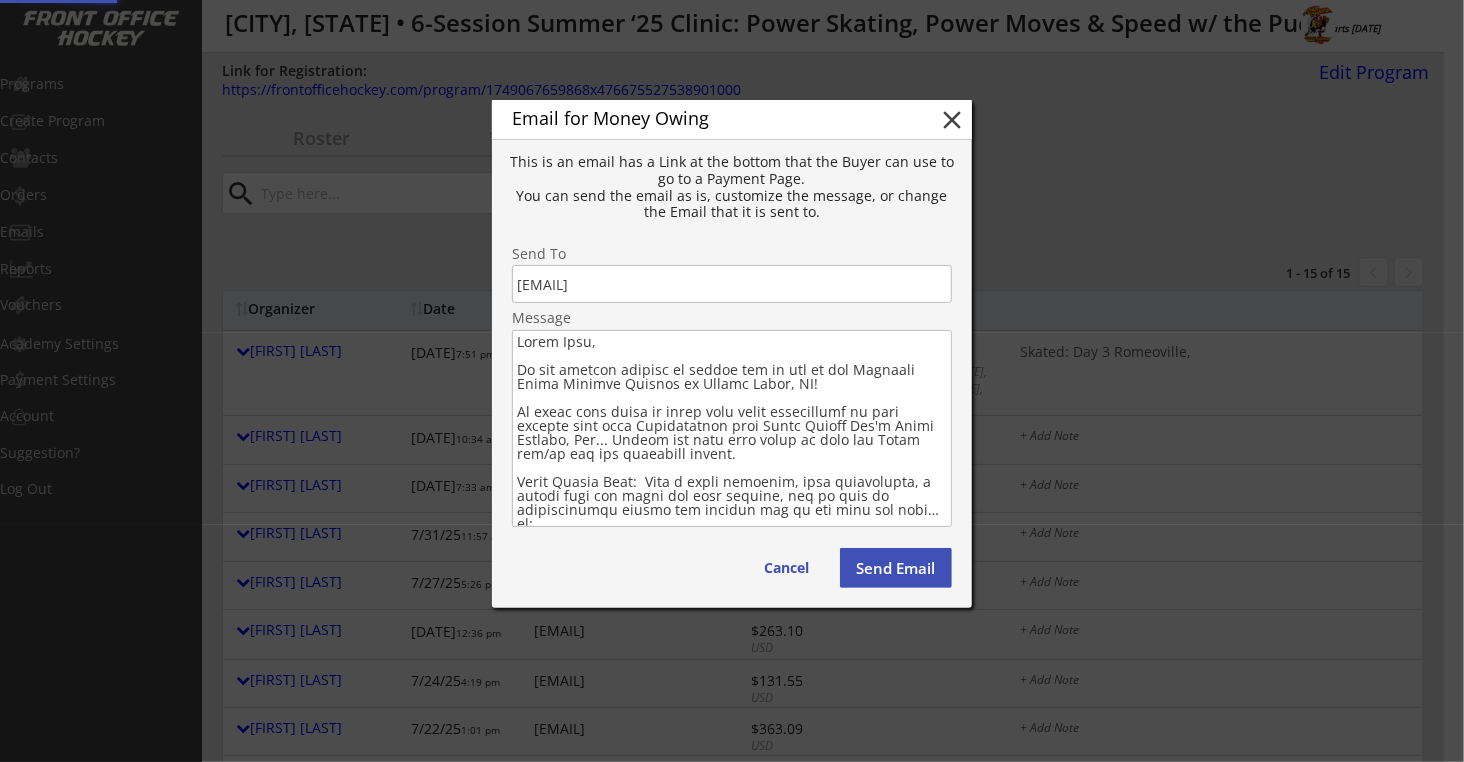 type 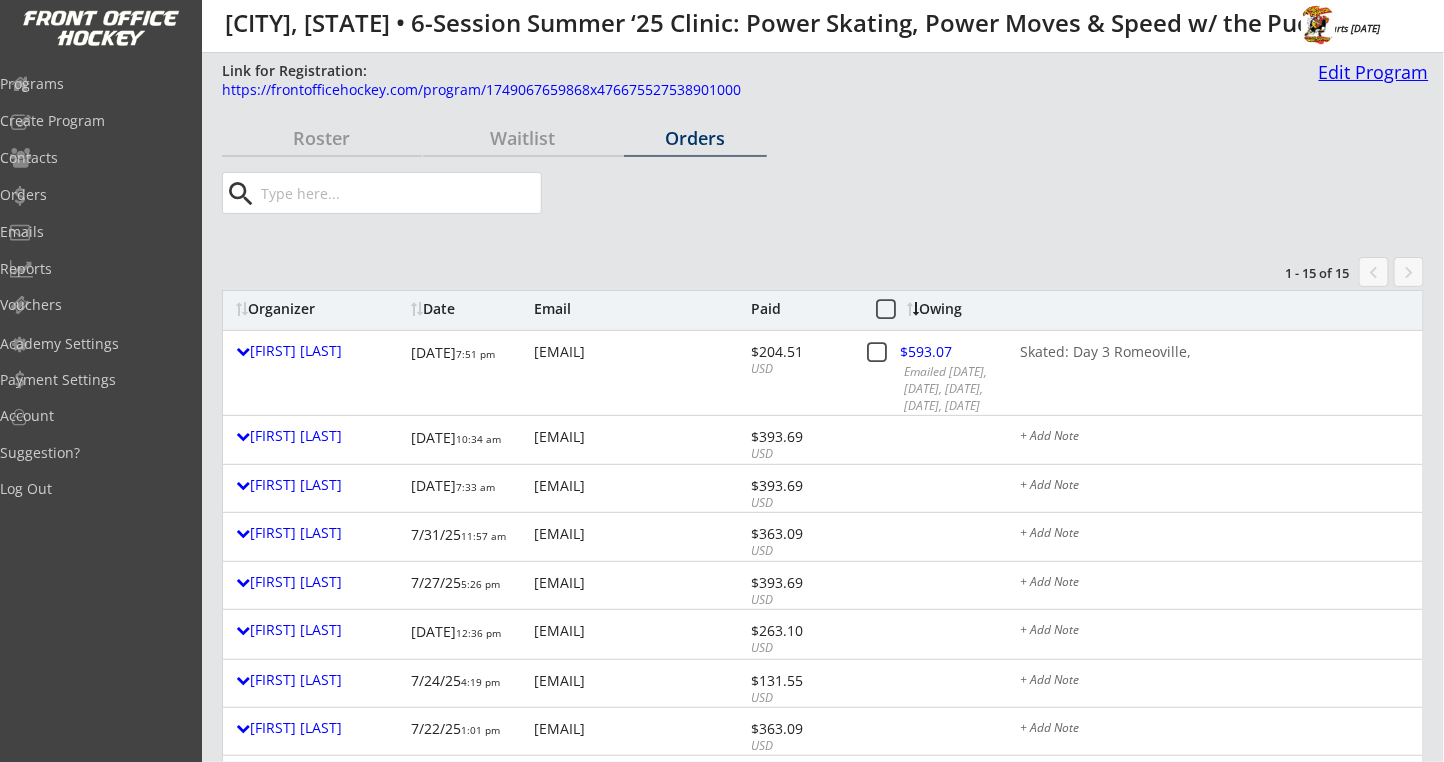 click on "Edit Program" at bounding box center [1370, 72] 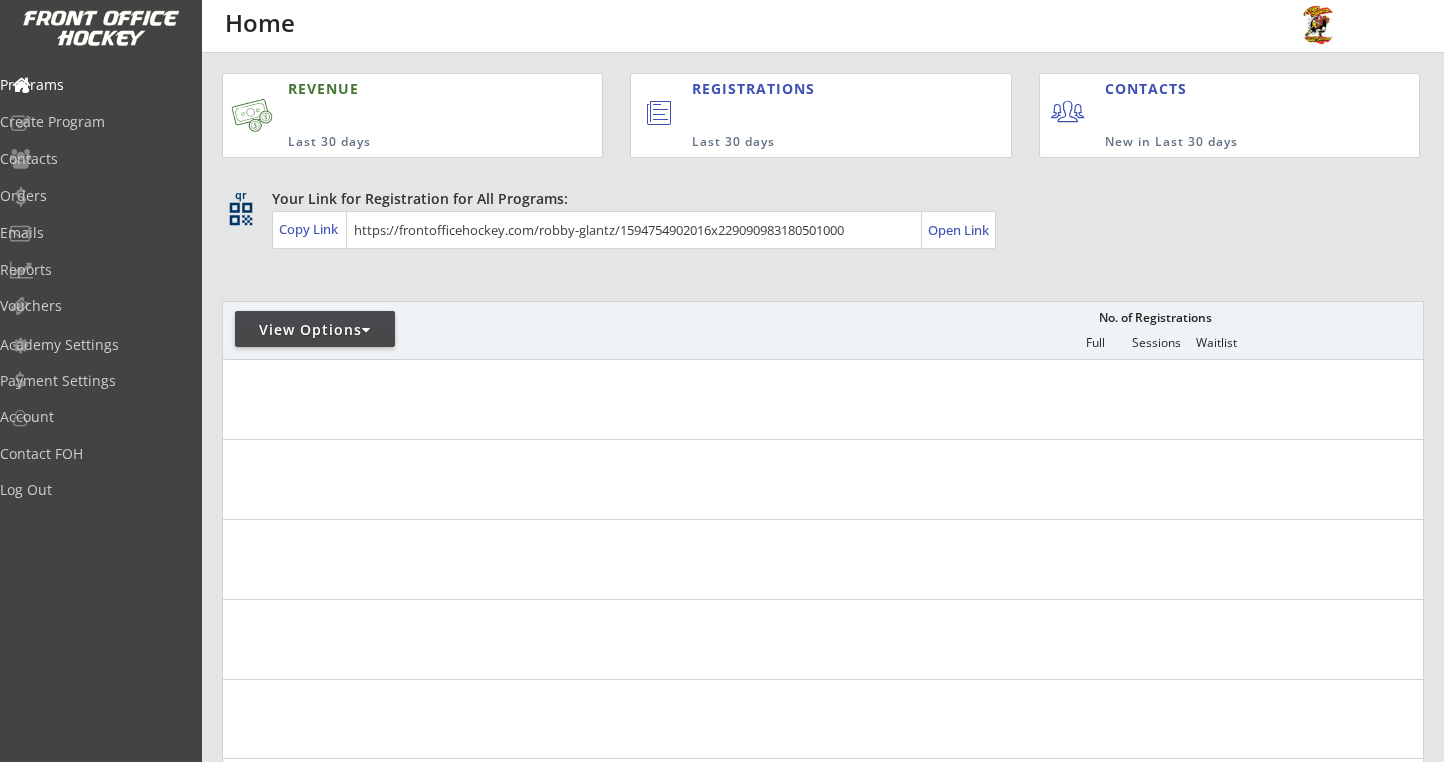 scroll, scrollTop: 0, scrollLeft: 0, axis: both 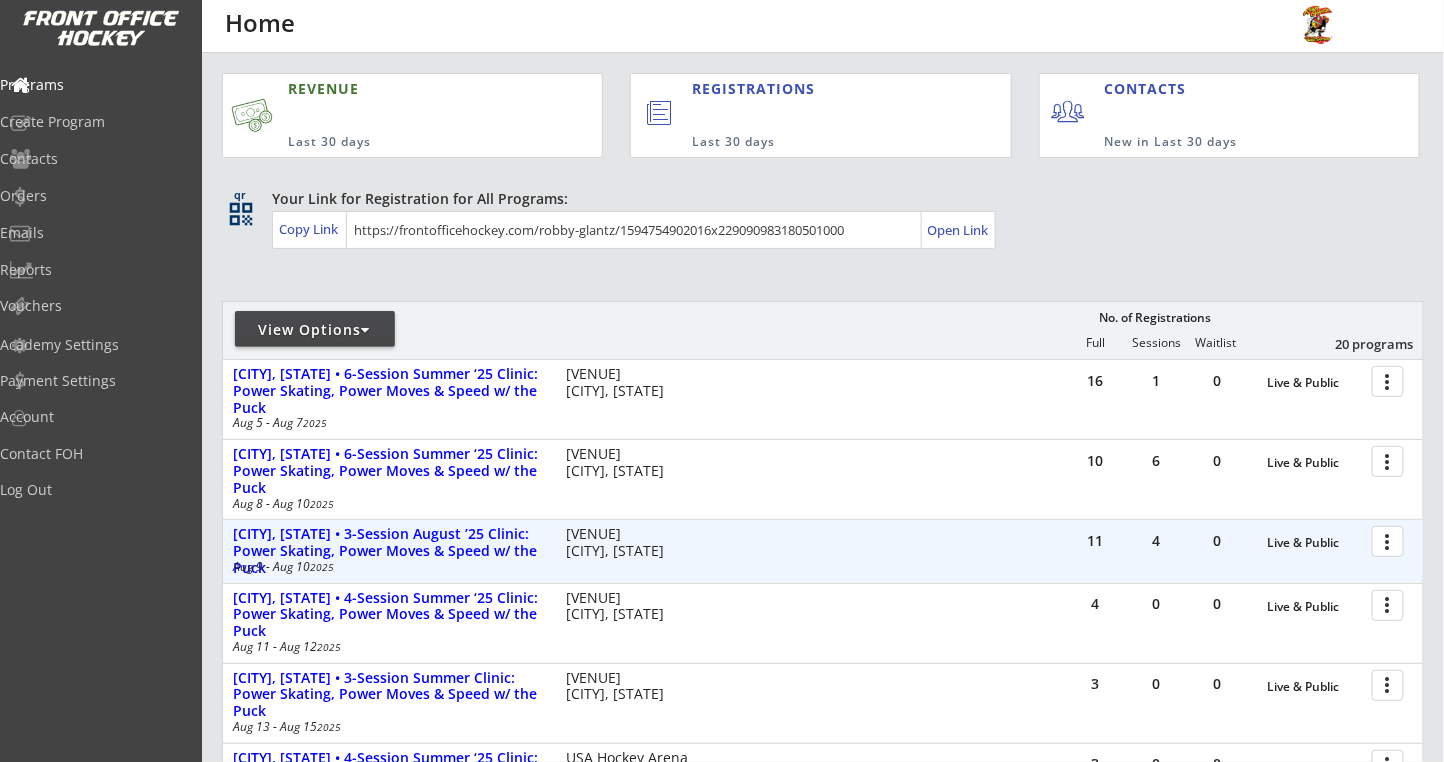 click at bounding box center [1391, 540] 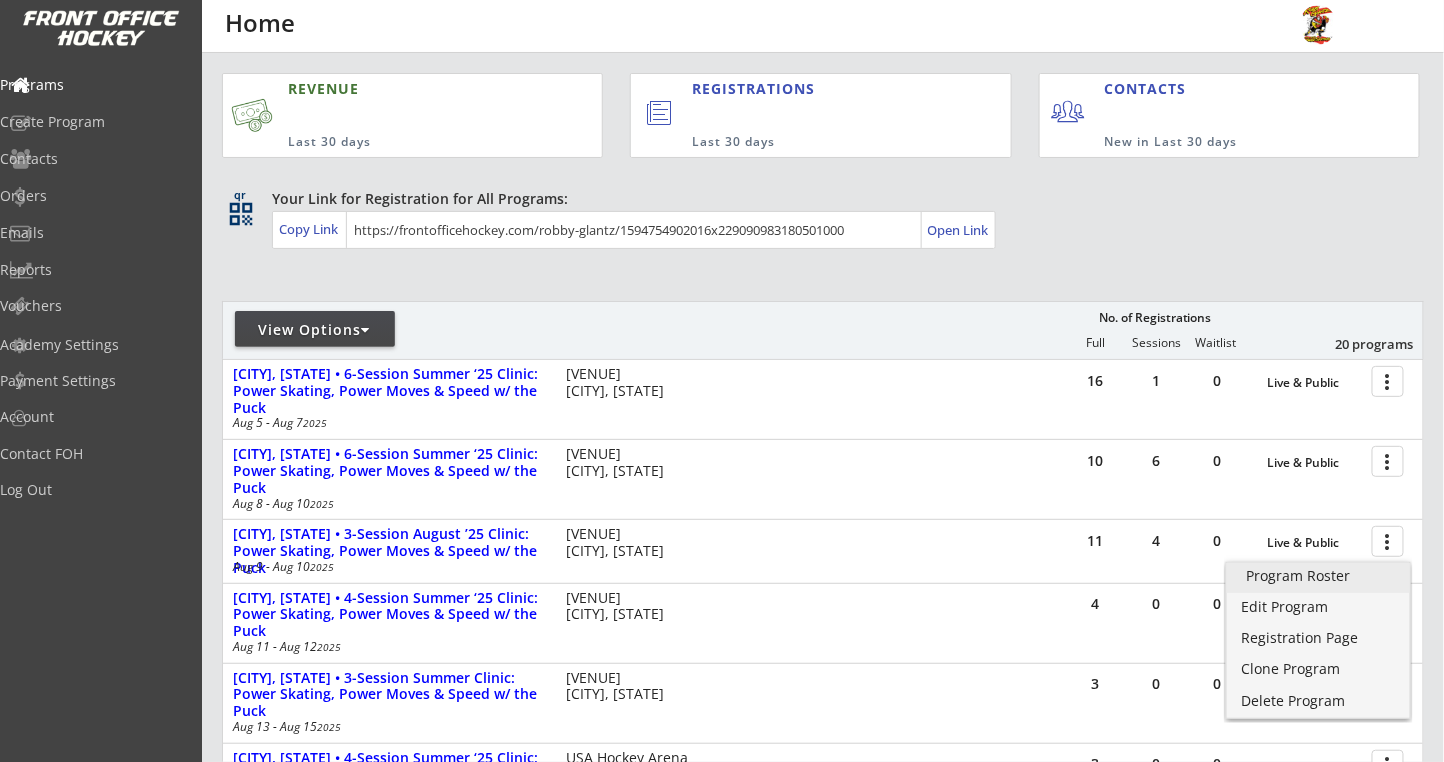 click on "Program Roster" at bounding box center (1318, 576) 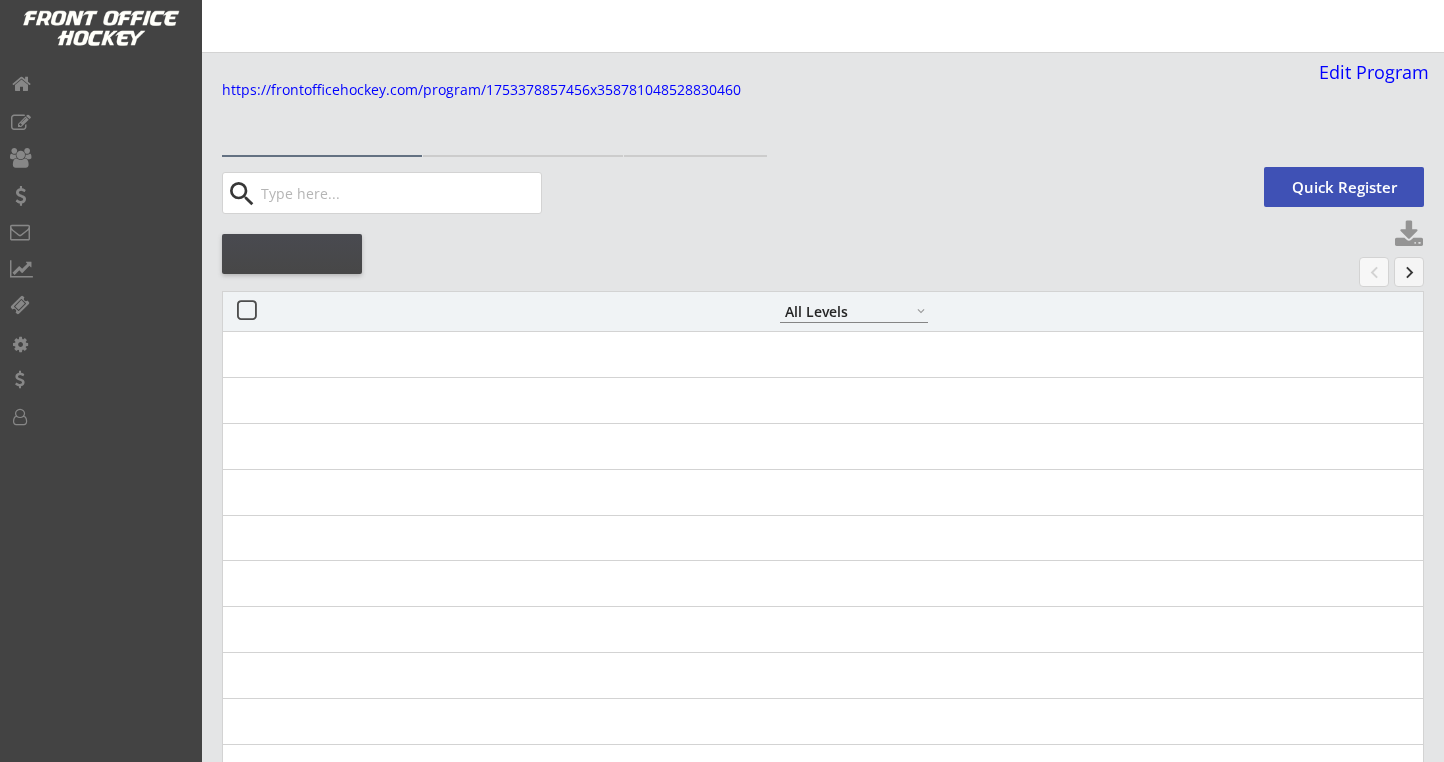 select on ""All Levels"" 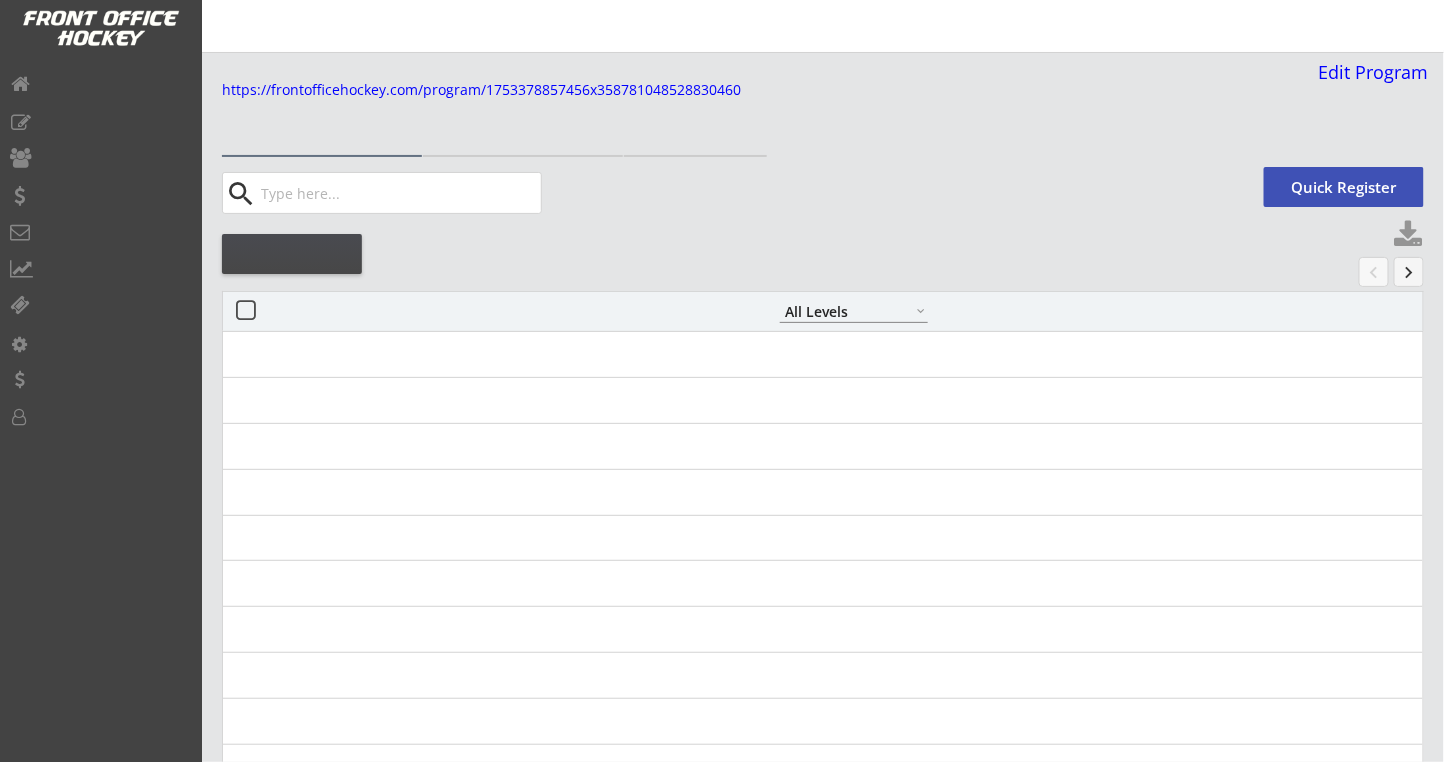 scroll, scrollTop: 0, scrollLeft: 0, axis: both 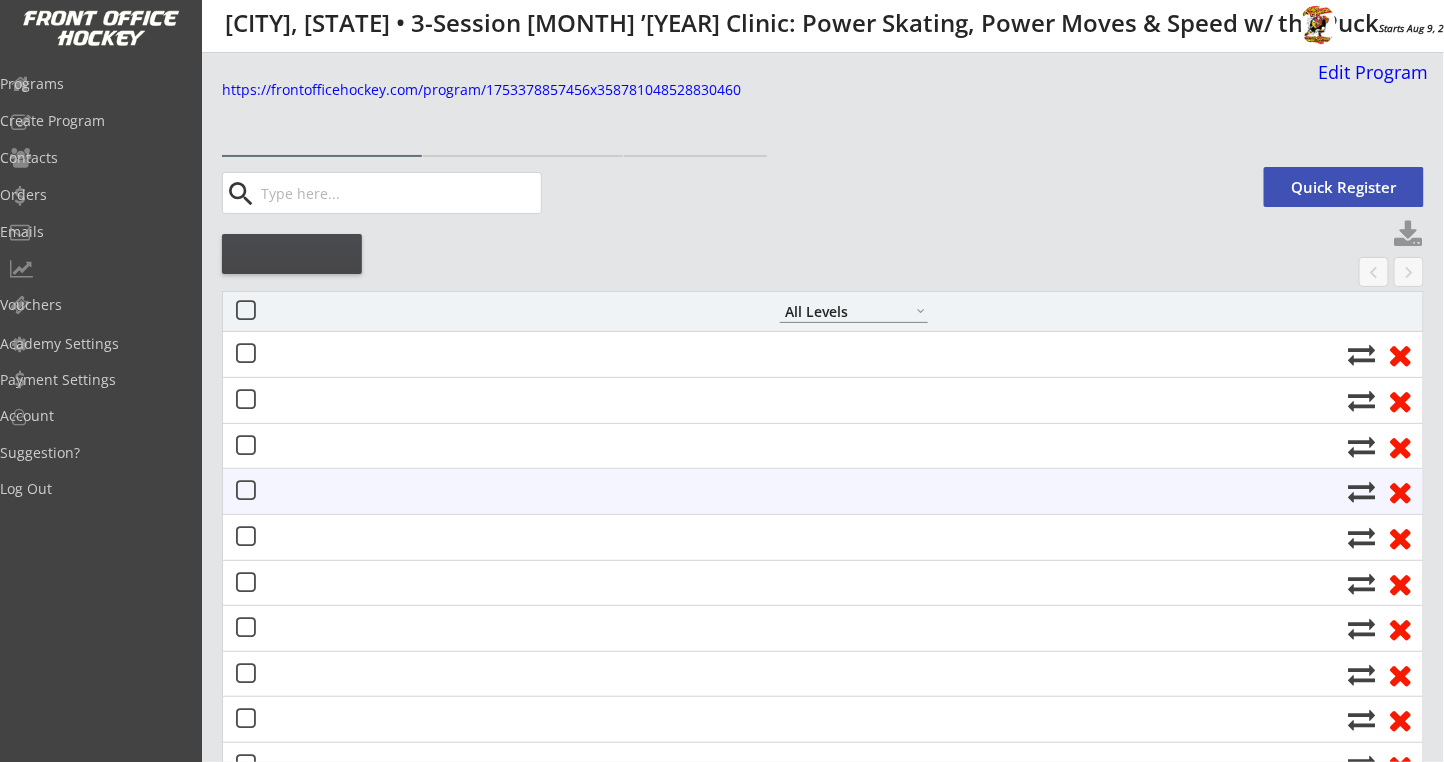 select on ""All Levels"" 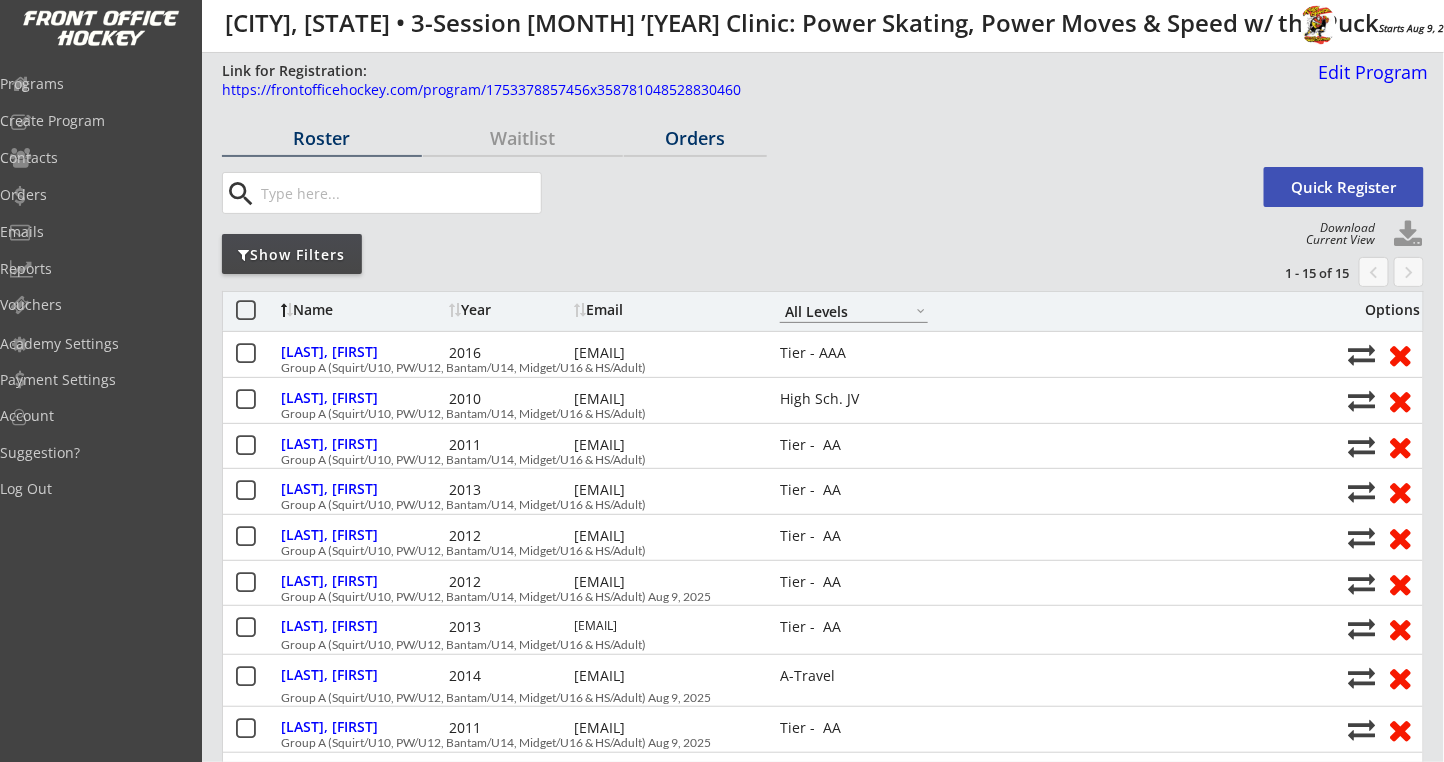 click on "Orders" at bounding box center [695, 138] 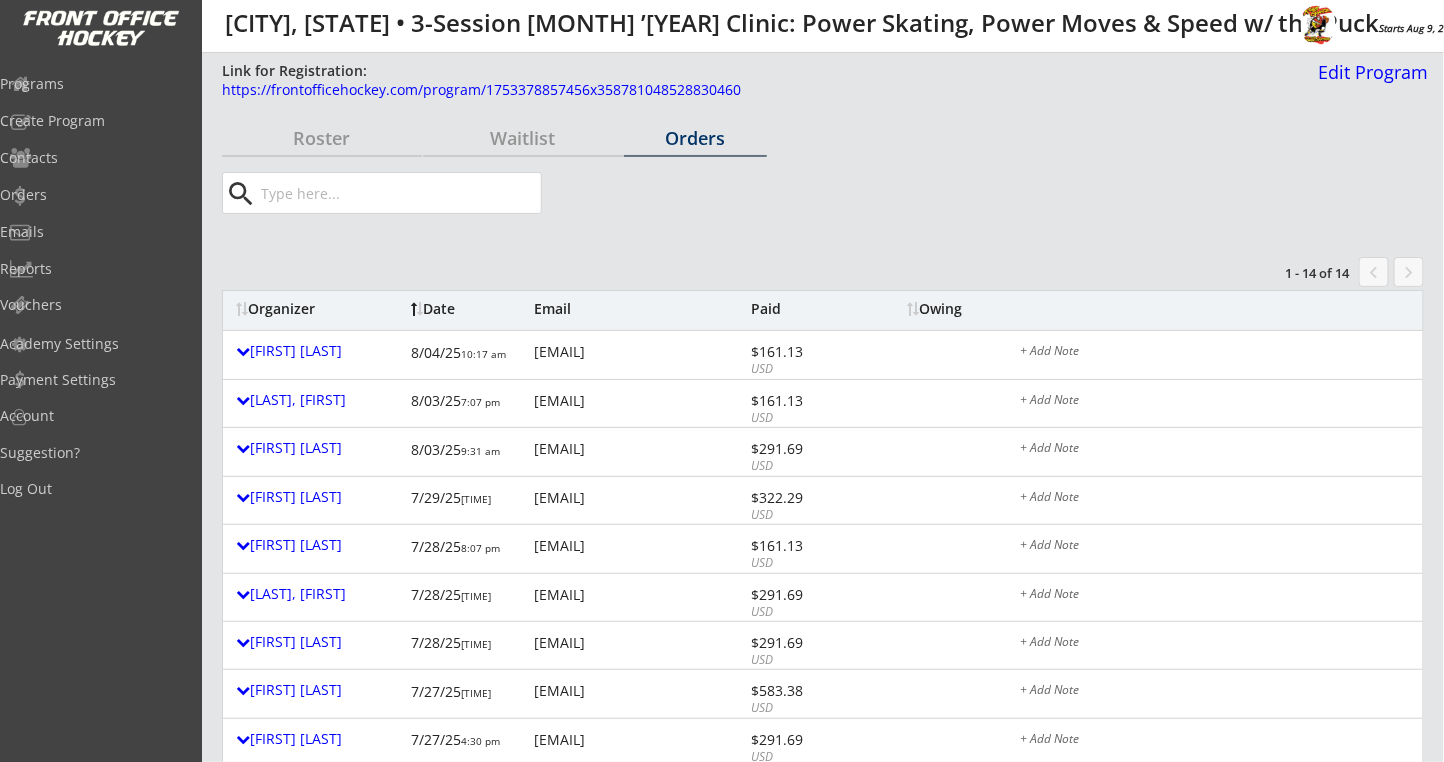 click on "Owing" at bounding box center (946, 309) 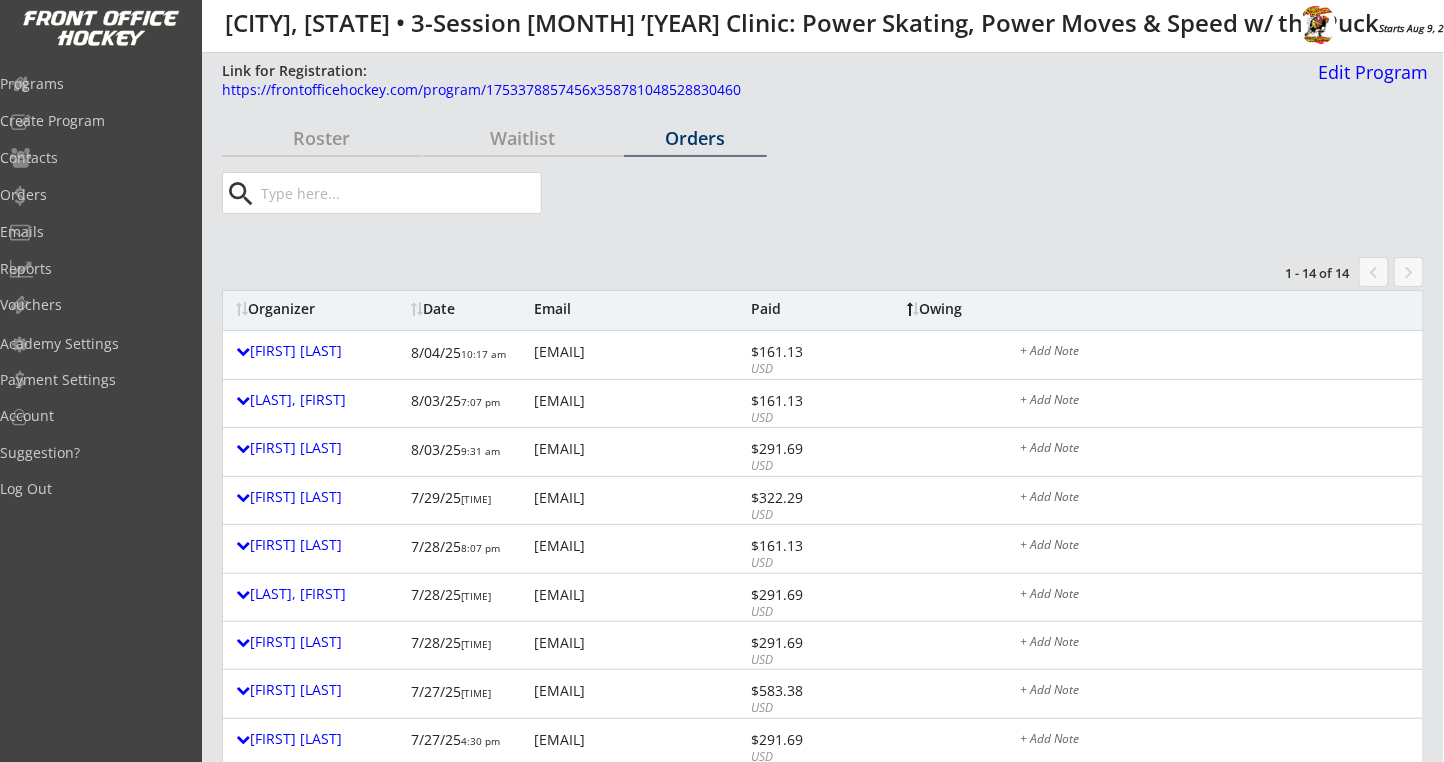 click on "Owing" at bounding box center (946, 309) 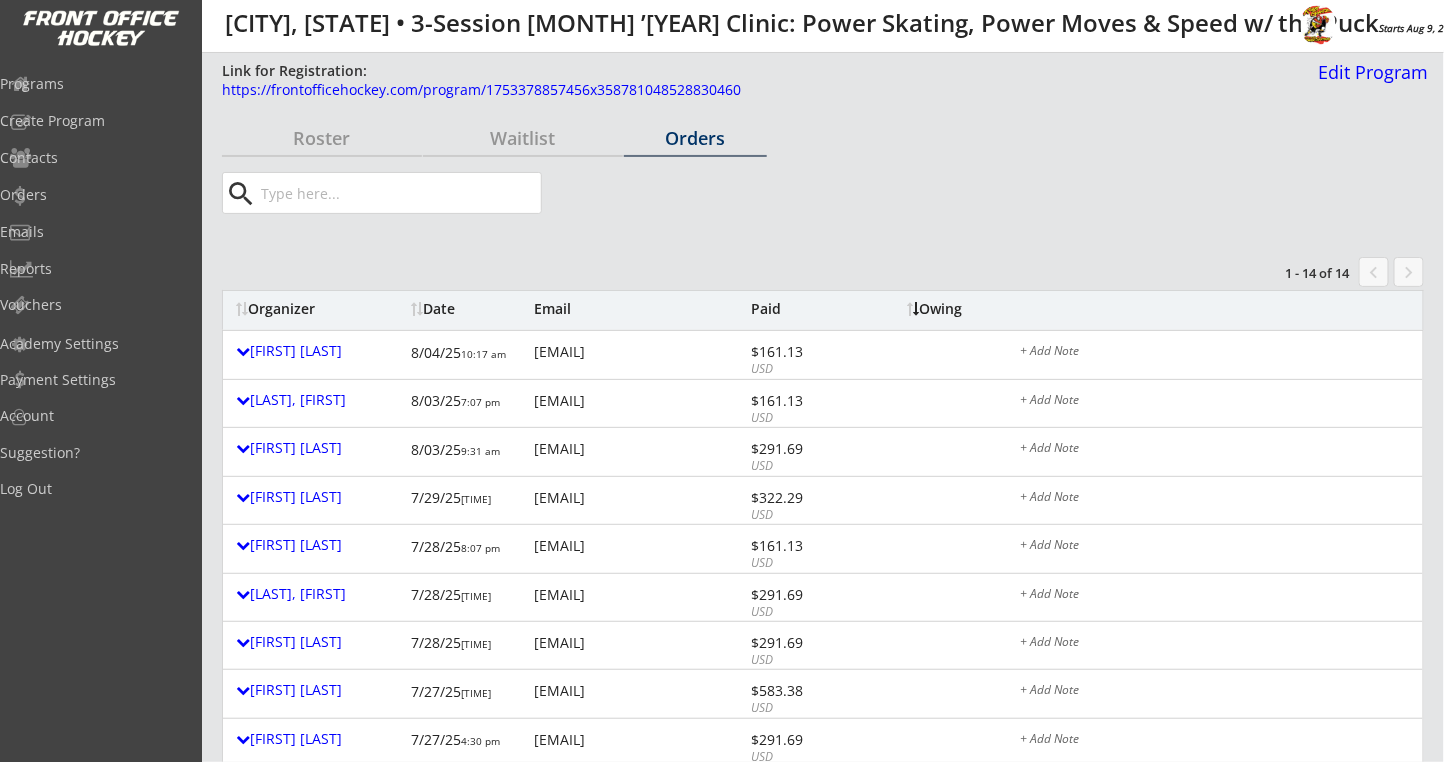 click on "Link for Registration: https://frontofficehockey.com/program/1753378857456x358781048528830460 Edit Program Roster Waitlist Orders search Quick Register Download
Current View   Show Filters 1 - 14 of 14 chevron_left keyboard_arrow_right  Name  Year  Email A-Travel B-Travel C-Travel Tier -  AA Tier - AAA House League Girls - Travel Girls - House High Sch. JV High Sch. Varsity Adult Novice Adult Intermediate Adult Advanced Other - House Other - Travel Other - Middle Sch. All Levels Options     [LAST], [FIRST] 2016 [EMAIL] Tier - AAA Group A (Squirt/U10, PW/U12, Bantam/U14, Midget/U16 & HS/Adult)  [LAST], [FIRST] 2010 [EMAIL] High Sch. JV Group A (Squirt/U10, PW/U12, Bantam/U14, Midget/U16 & HS/Adult)  [LAST], [FIRST] 2011 [EMAIL] Tier -  AA Group A (Squirt/U10, PW/U12, Bantam/U14, Midget/U16 & HS/Adult)  [LAST], [FIRST] 2013 [EMAIL] Tier -  AA Group A (Squirt/U10, PW/U12, Bantam/U14, Midget/U16 & HS/Adult)  [LAST], [FIRST] 2012 [EMAIL] Tier -  AA 2012 2013" at bounding box center (823, 1084) 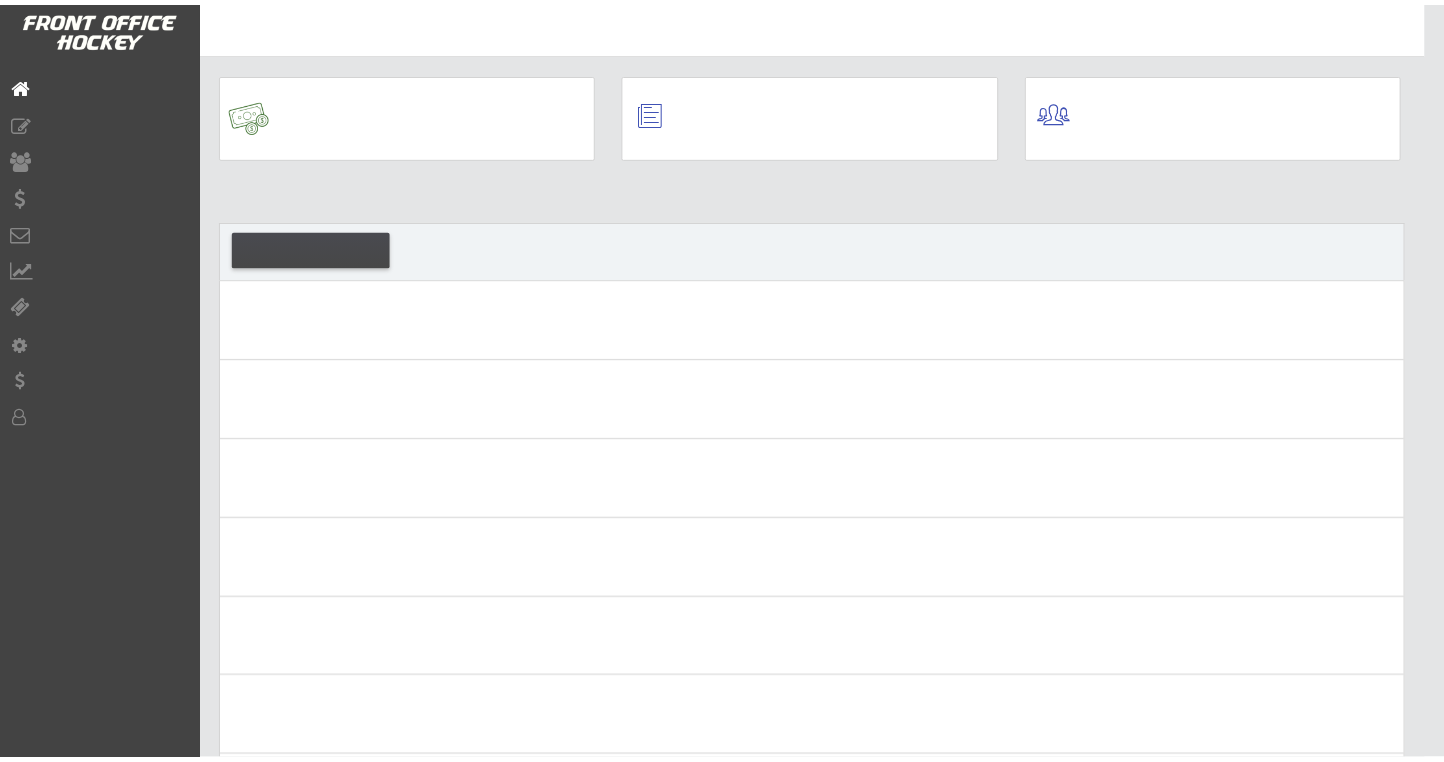 scroll, scrollTop: 0, scrollLeft: 0, axis: both 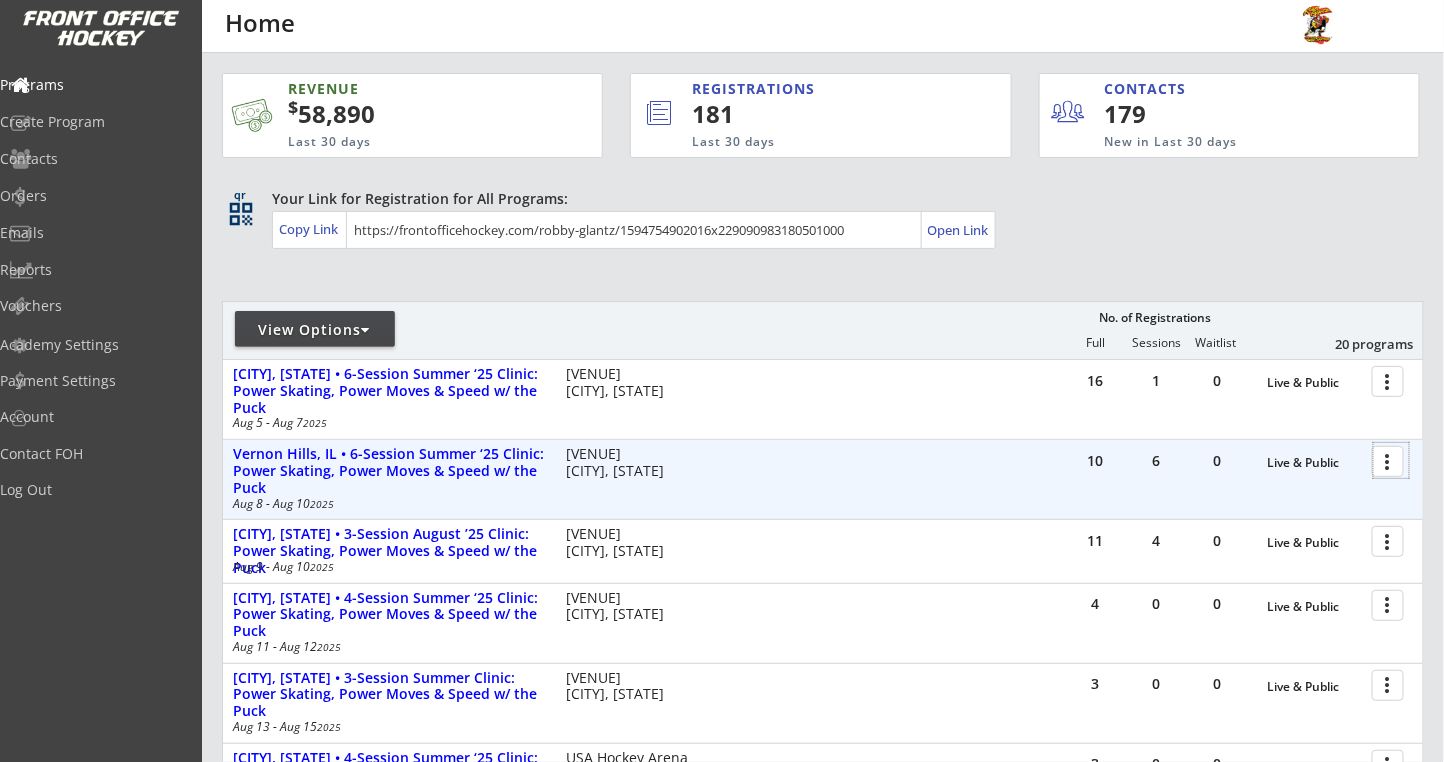 click at bounding box center [1391, 460] 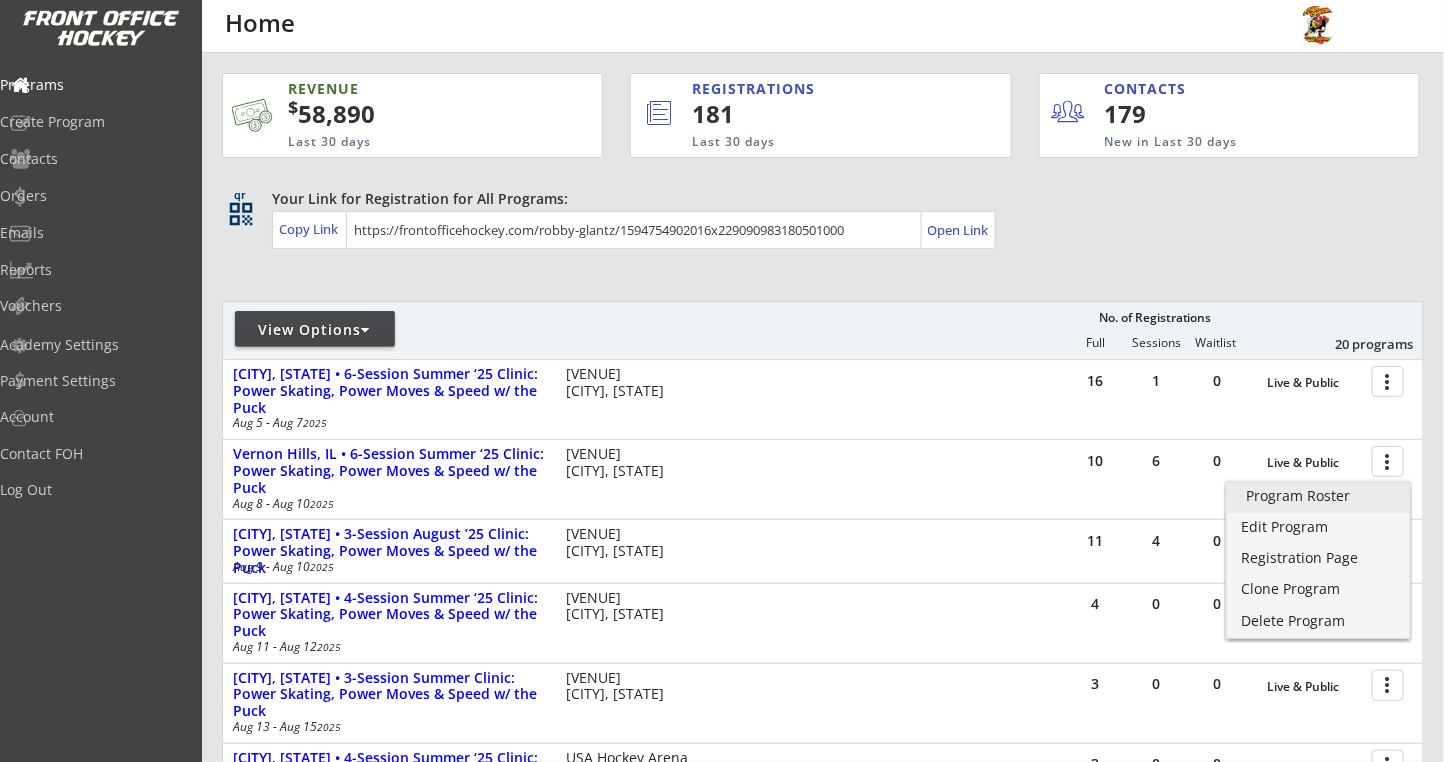 click on "Program Roster" at bounding box center (1318, 496) 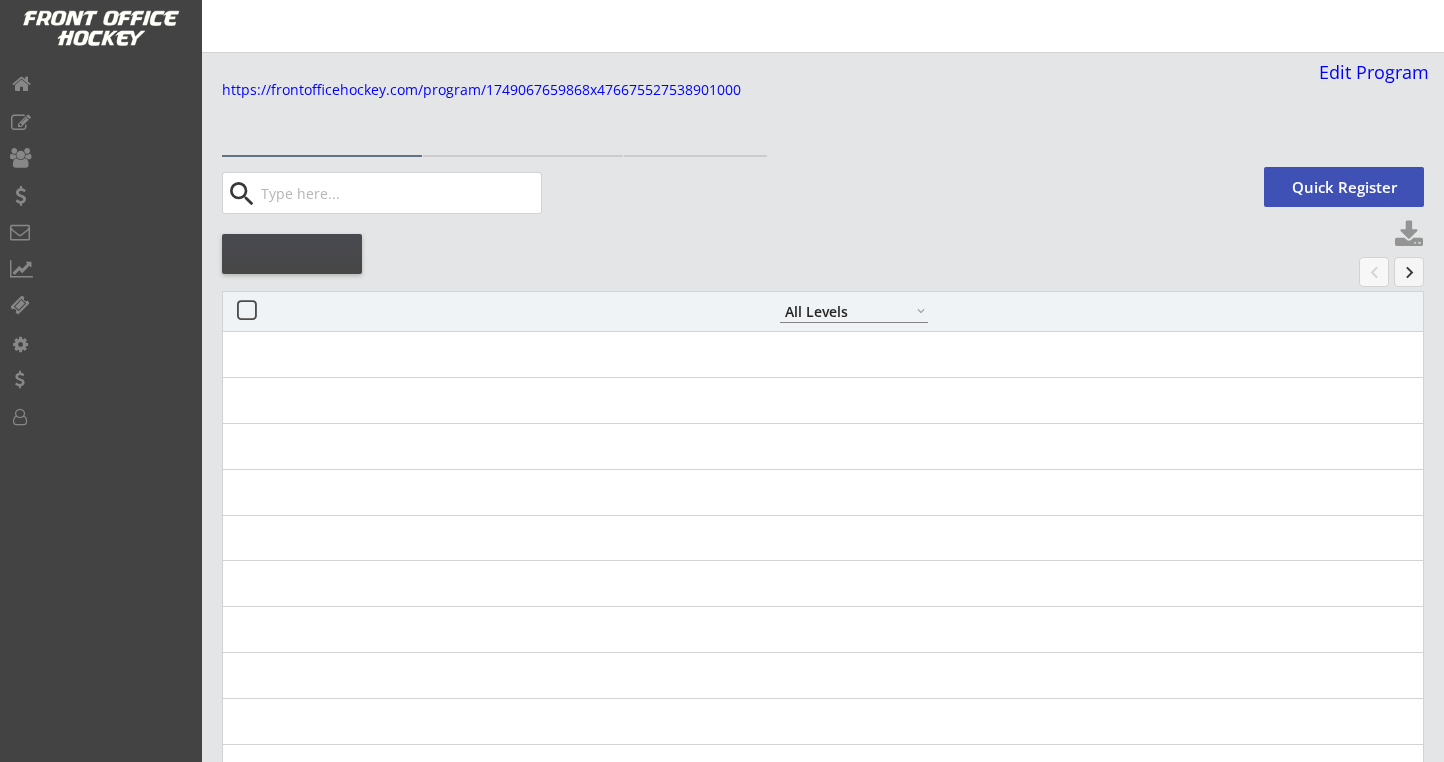 select on ""All Levels"" 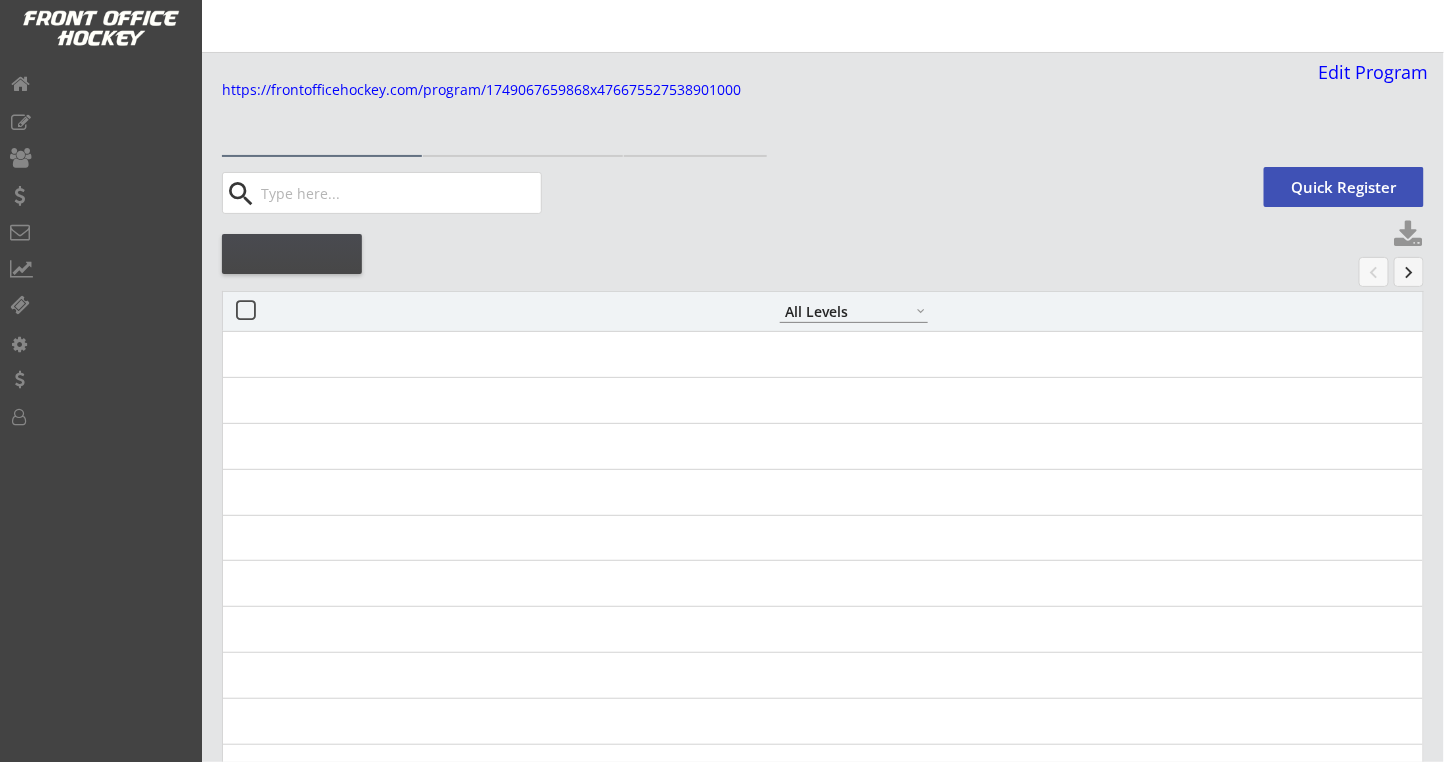 scroll, scrollTop: 0, scrollLeft: 0, axis: both 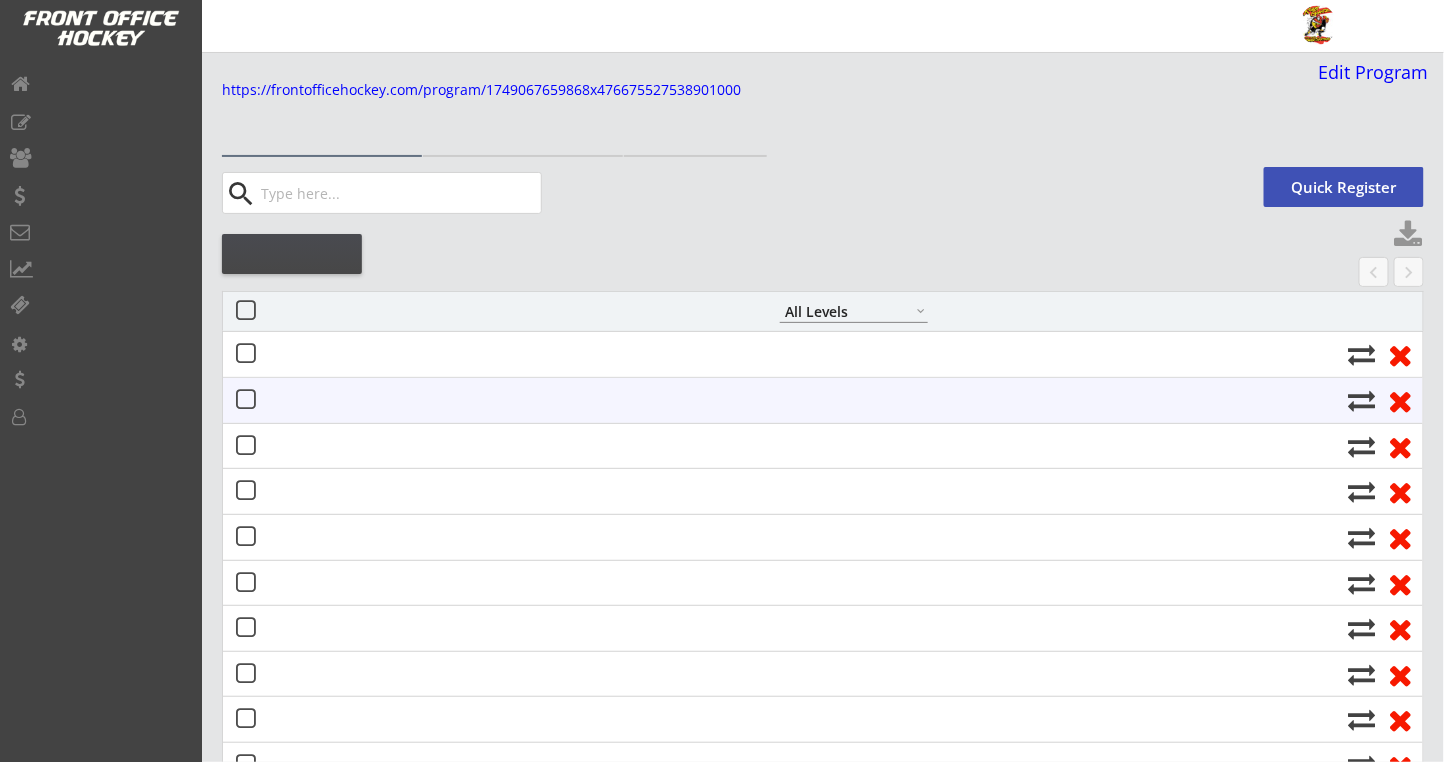 select on ""All Levels"" 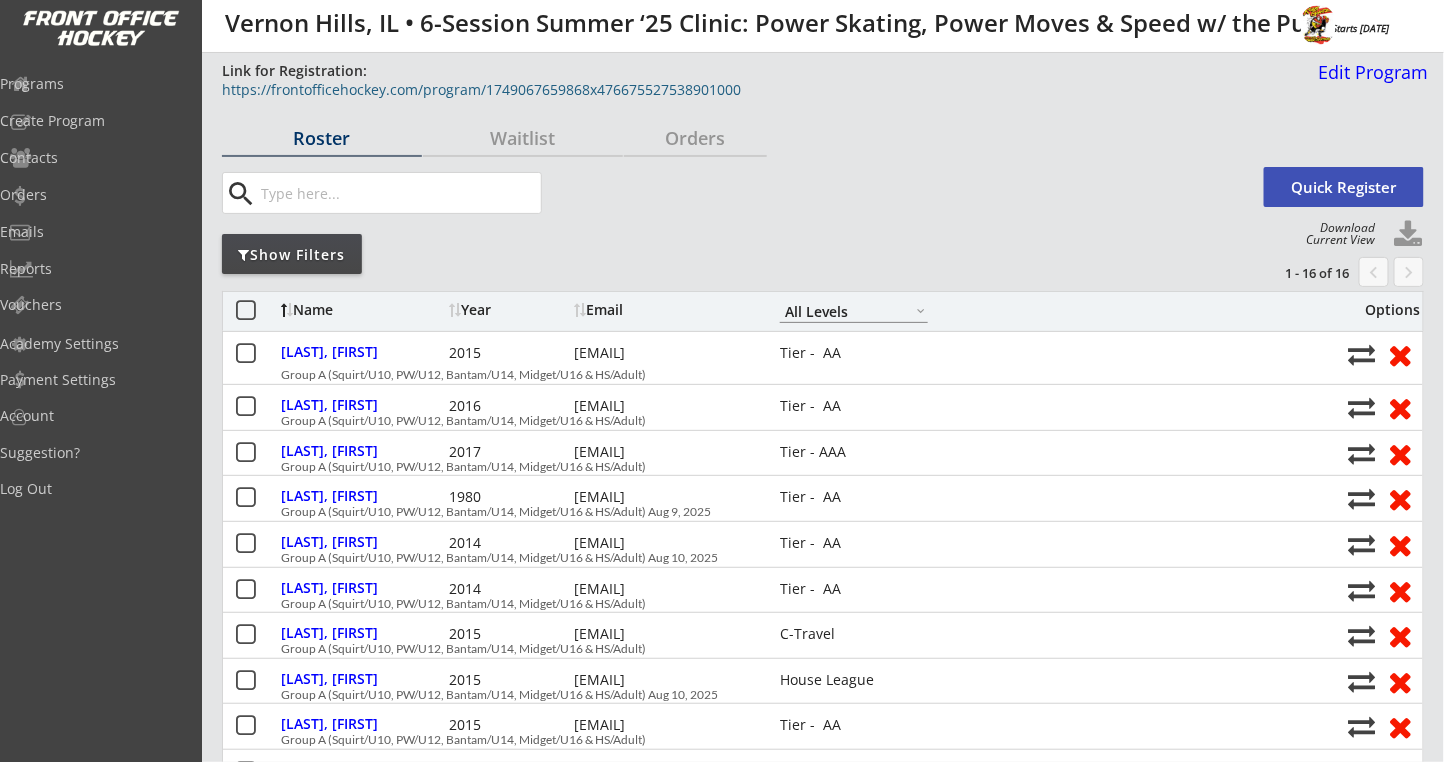 click on "https://frontofficehockey.com/program/1749067659868x476675527538901000" at bounding box center (726, 90) 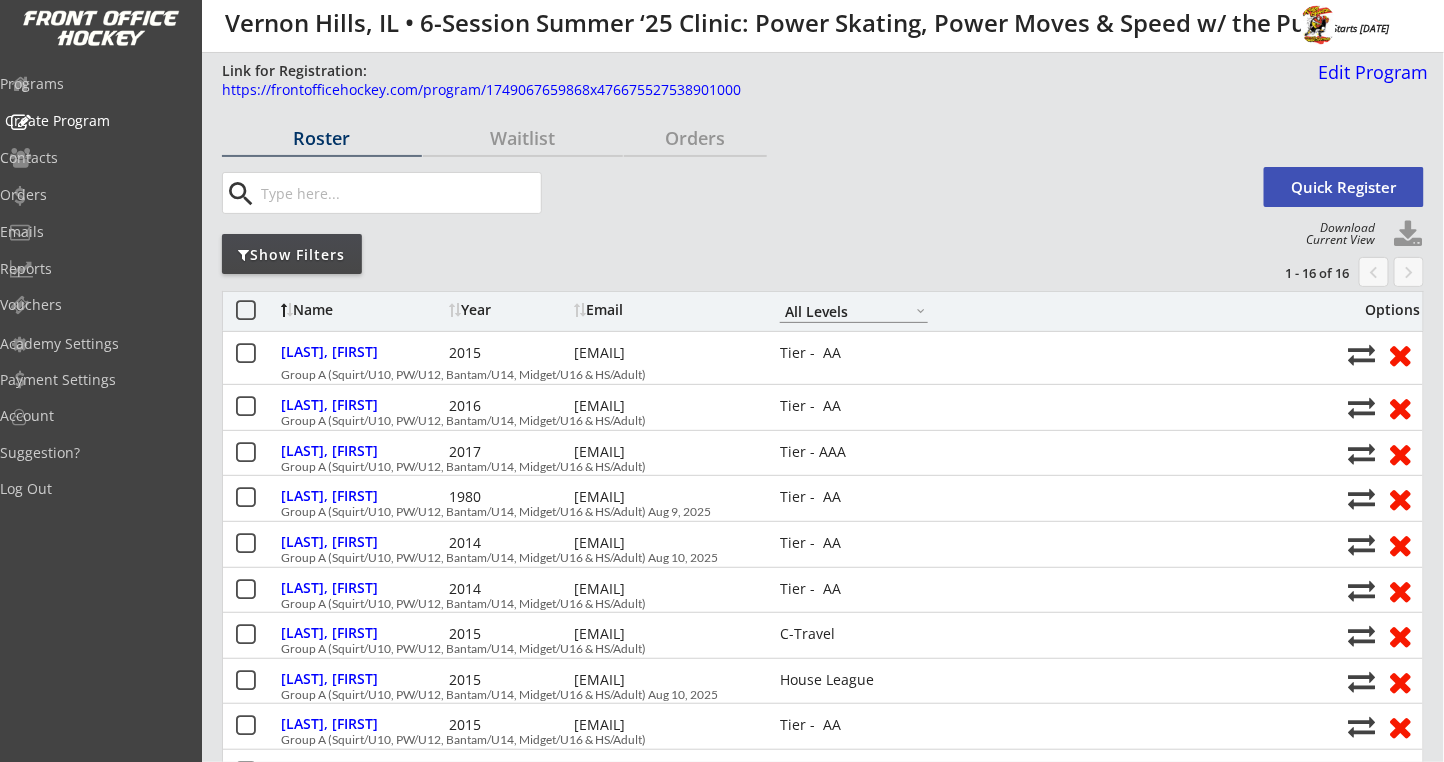 click on "Programs" at bounding box center [95, 84] 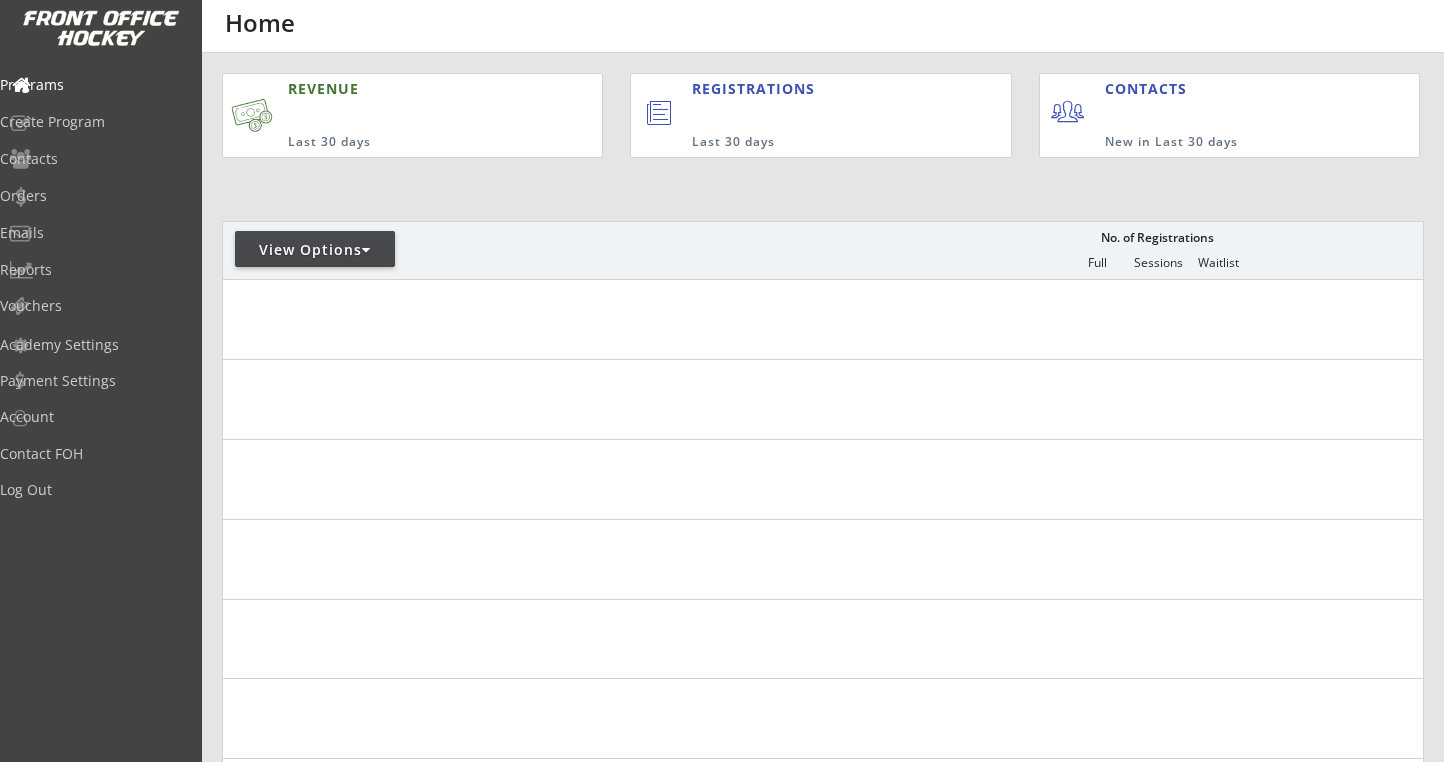 scroll, scrollTop: 0, scrollLeft: 0, axis: both 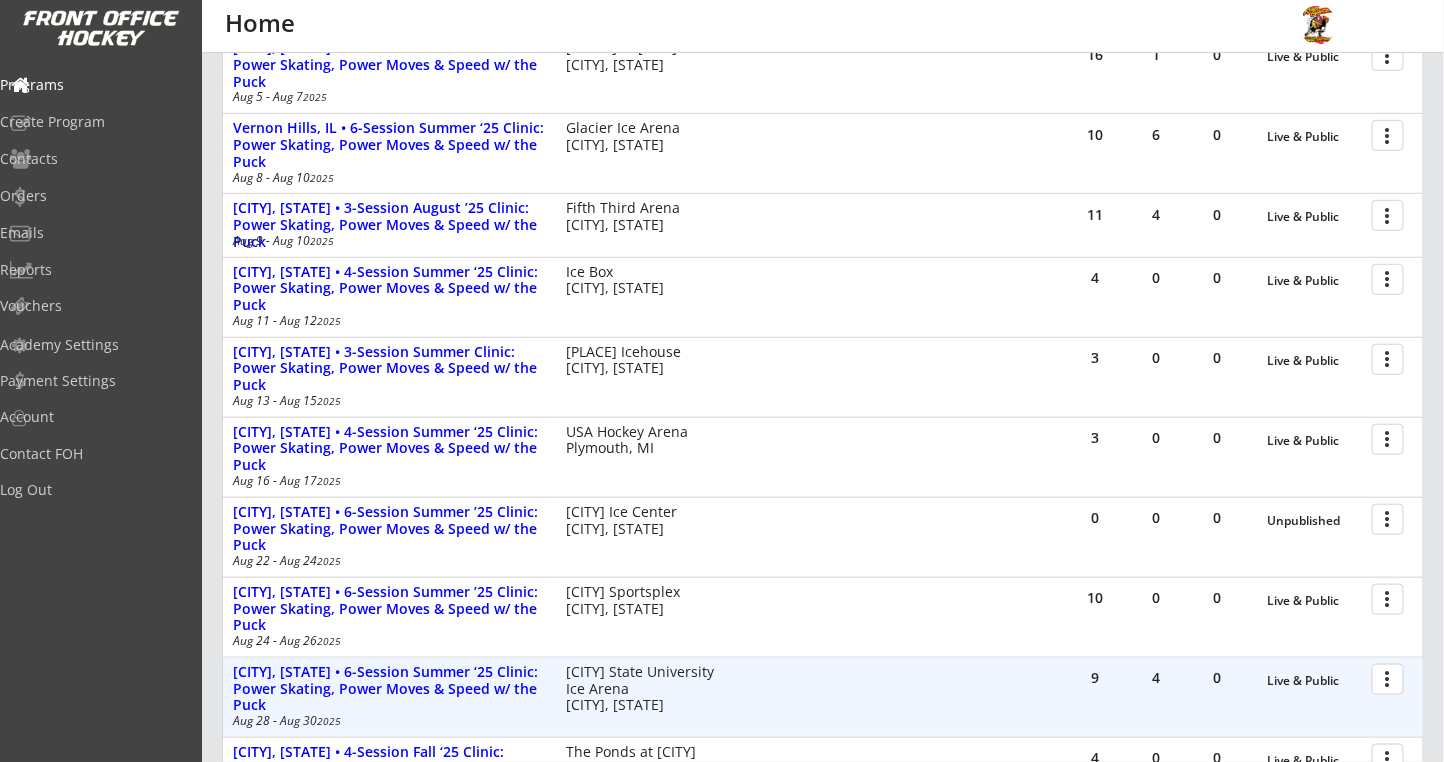 click at bounding box center (1391, 678) 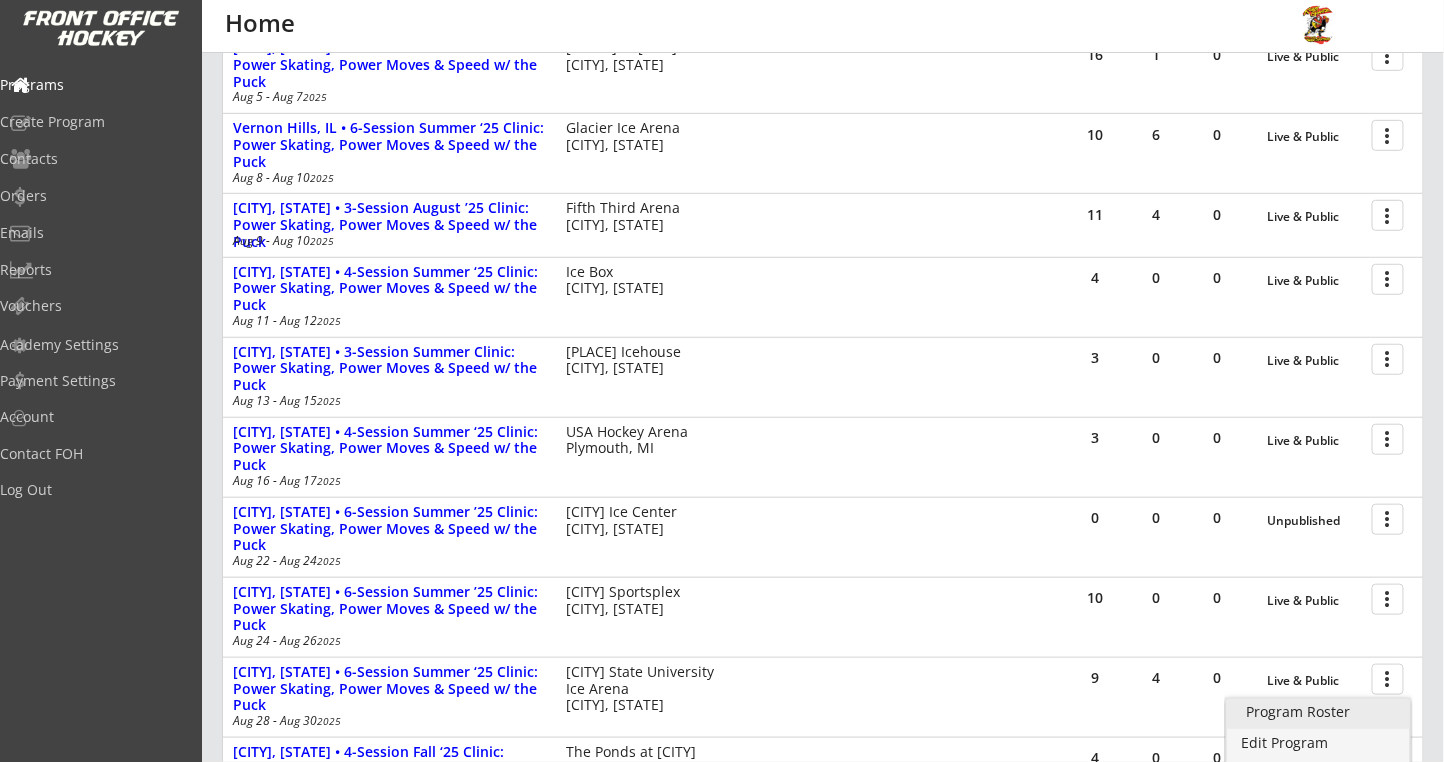 click on "Program Roster" at bounding box center (1318, 712) 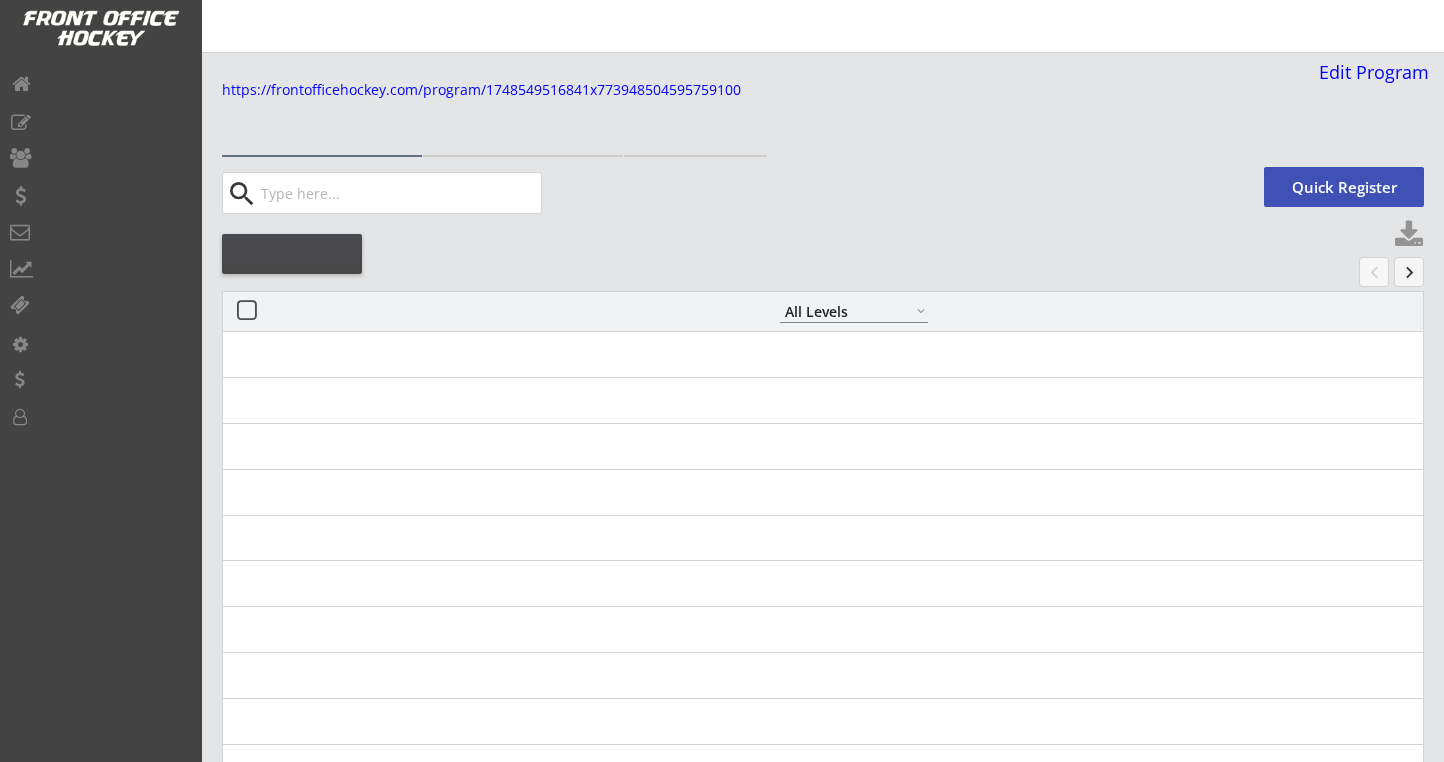 select on ""All Levels"" 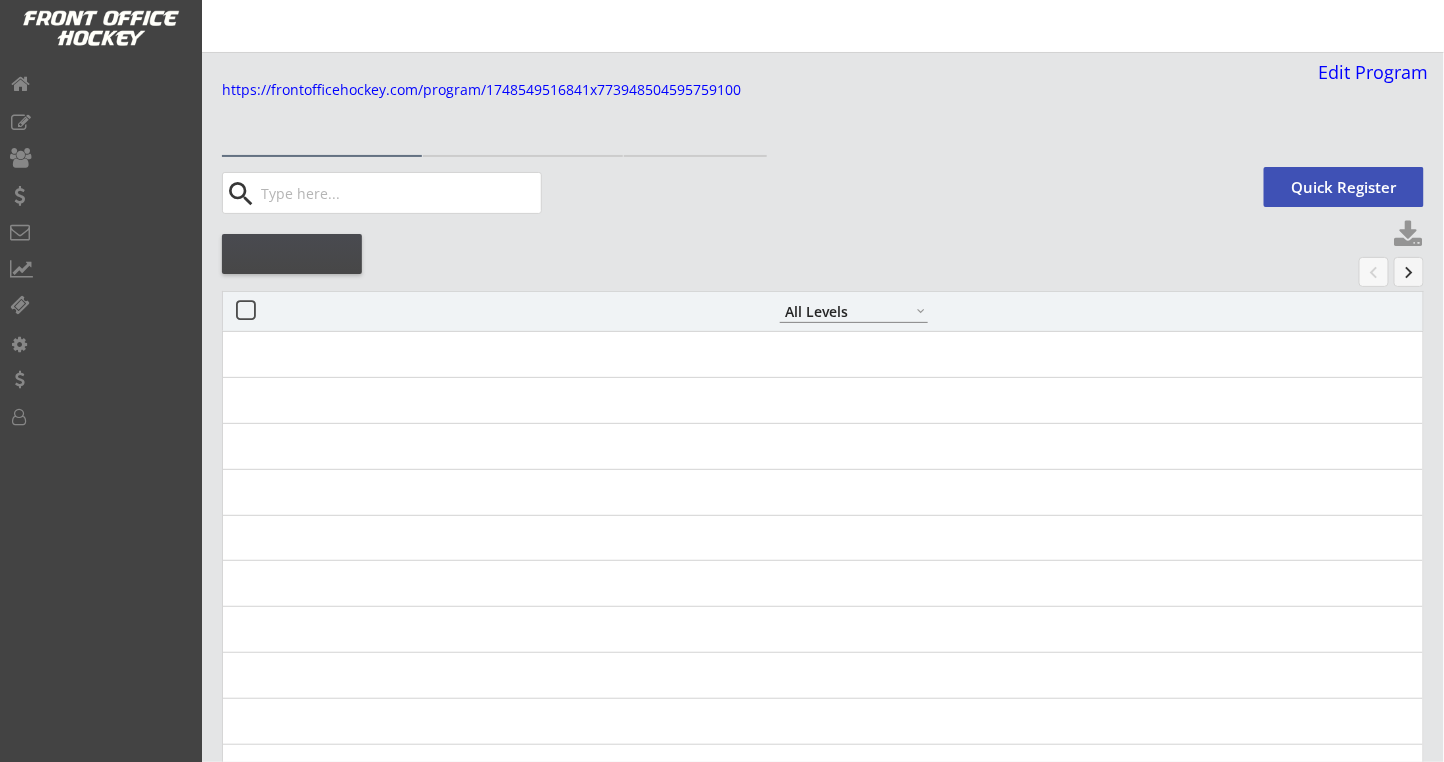 scroll, scrollTop: 0, scrollLeft: 0, axis: both 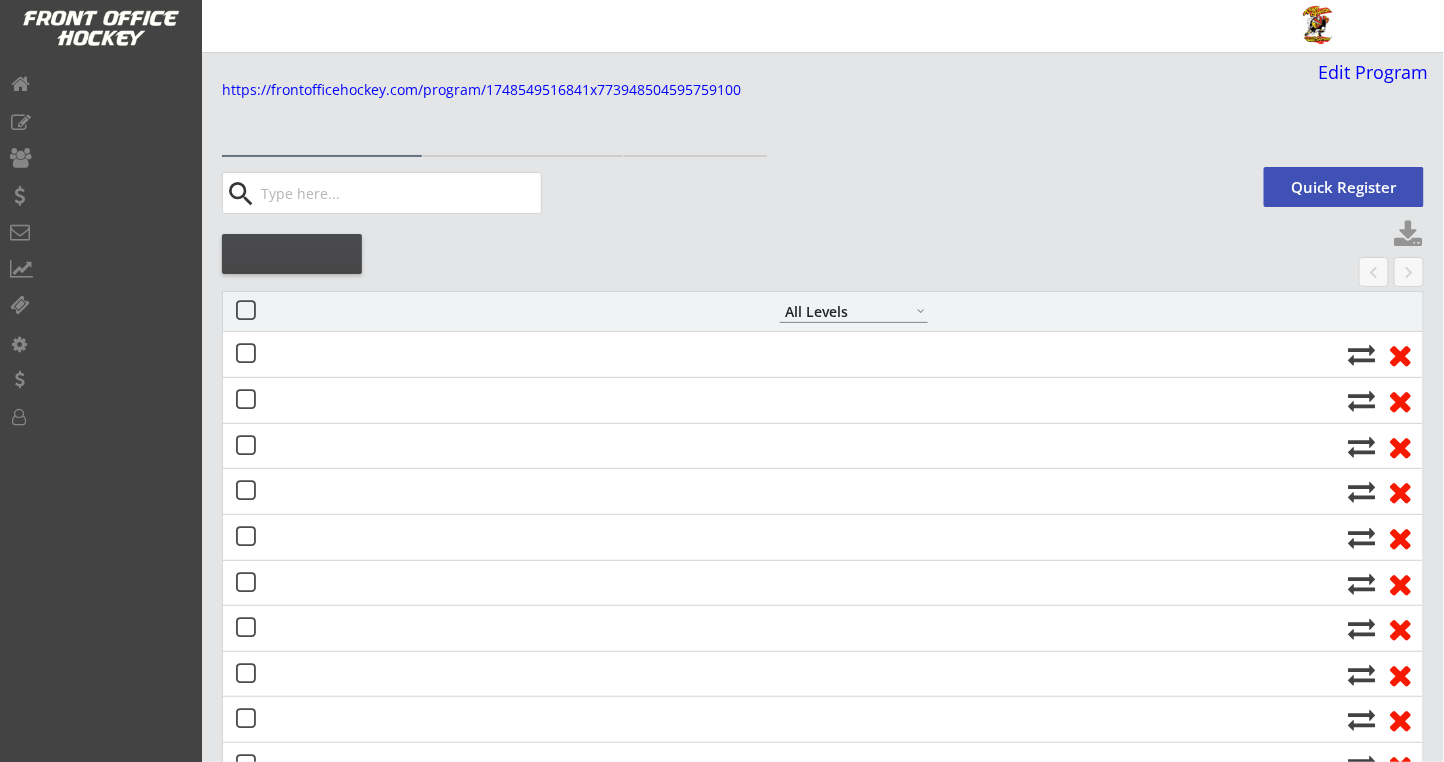 select on ""All Levels"" 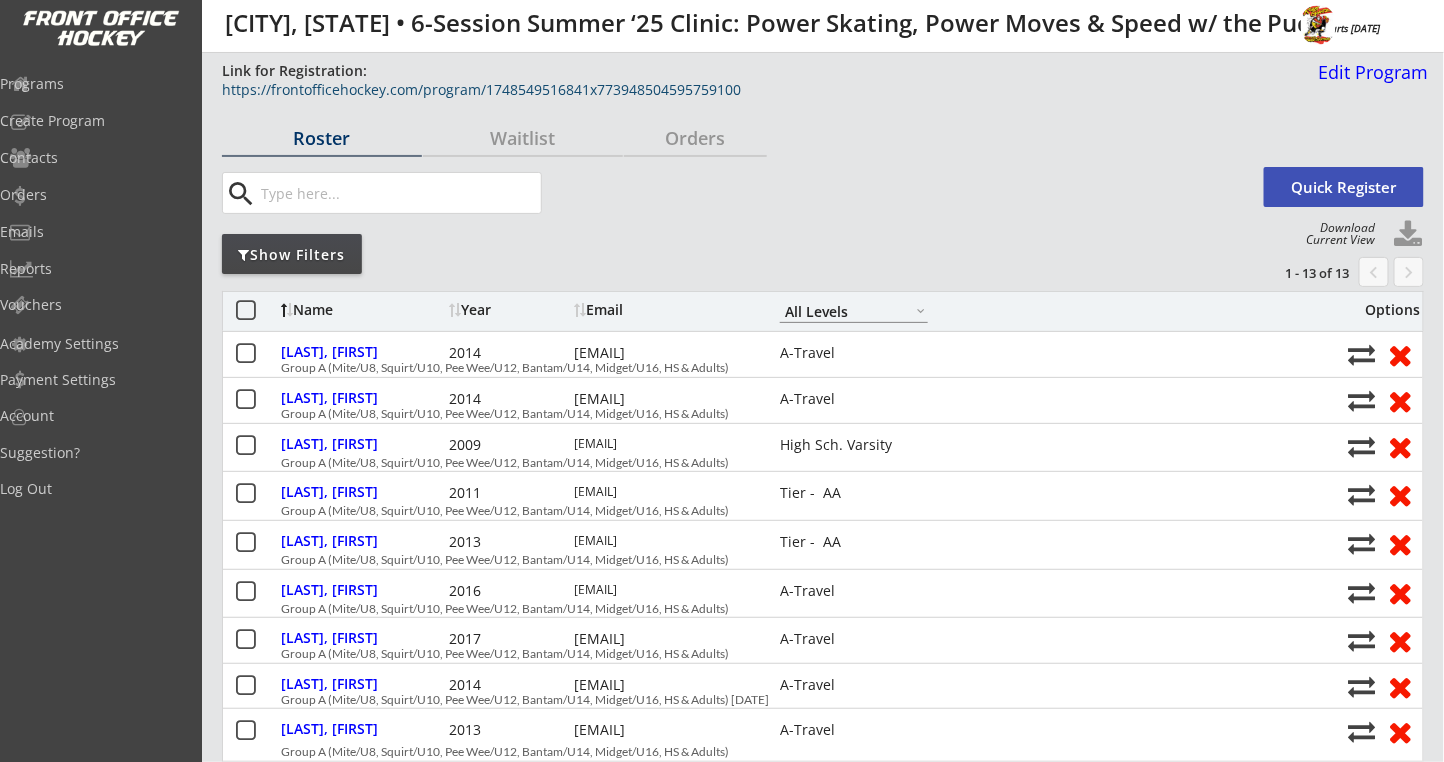 click on "https://frontofficehockey.com/program/1748549516841x773948504595759100" at bounding box center [726, 90] 